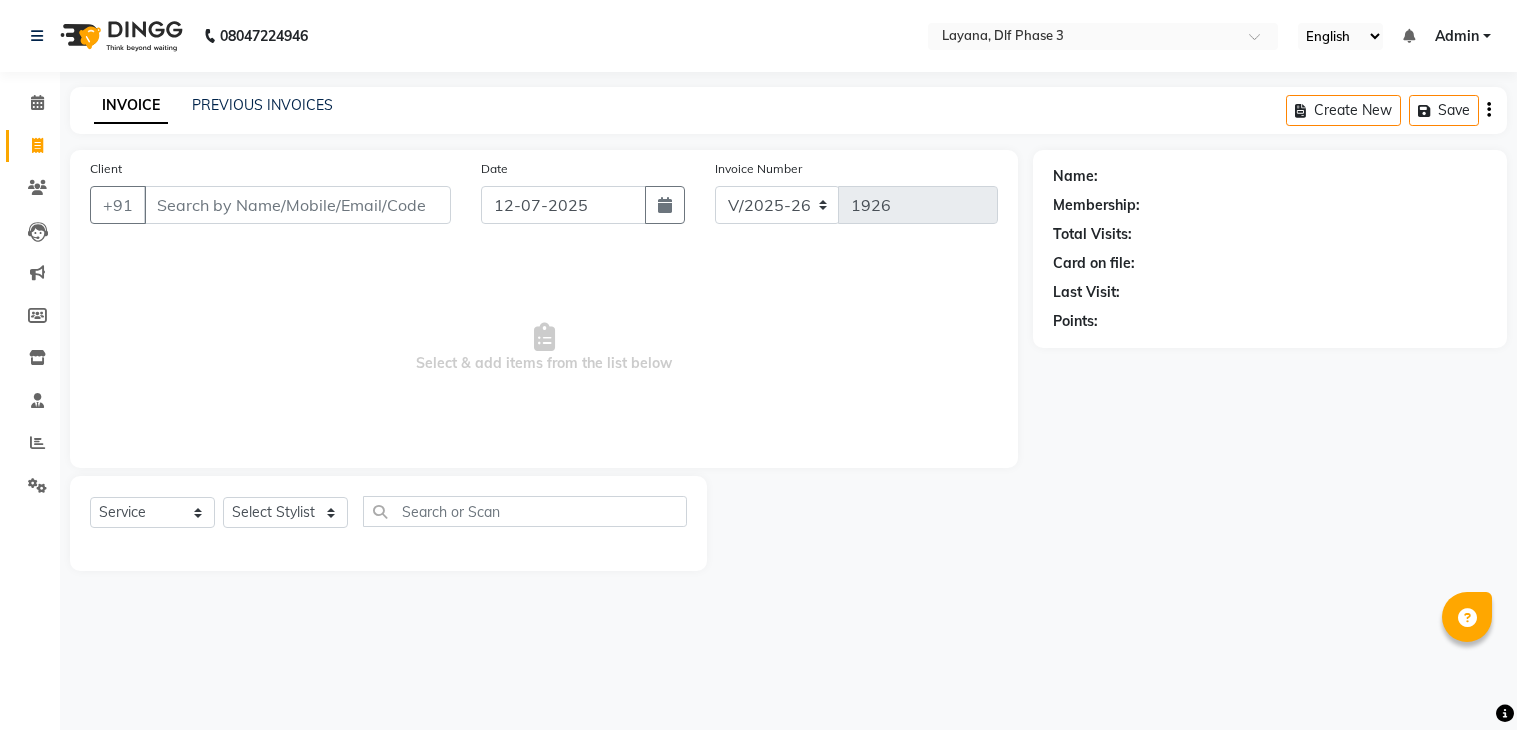 select on "6973" 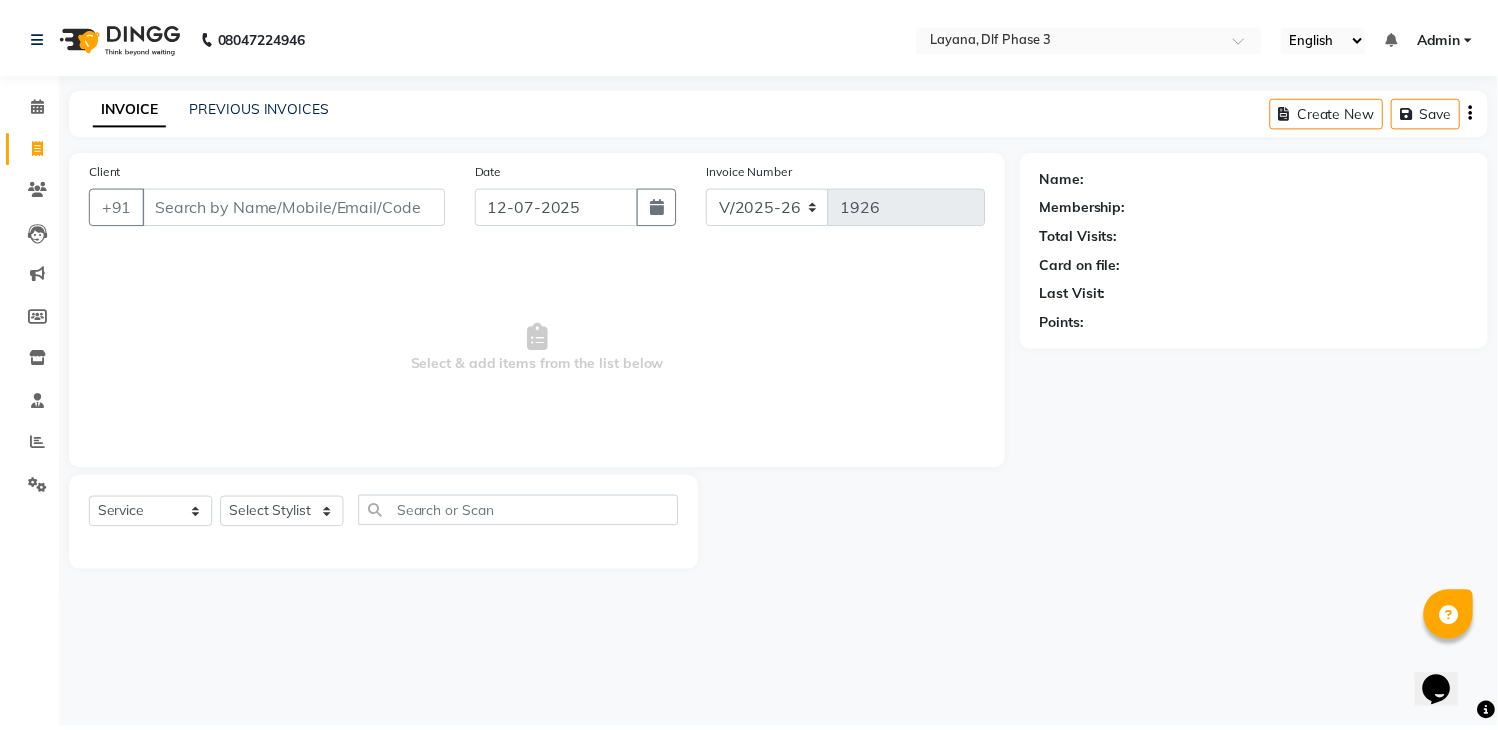 scroll, scrollTop: 0, scrollLeft: 0, axis: both 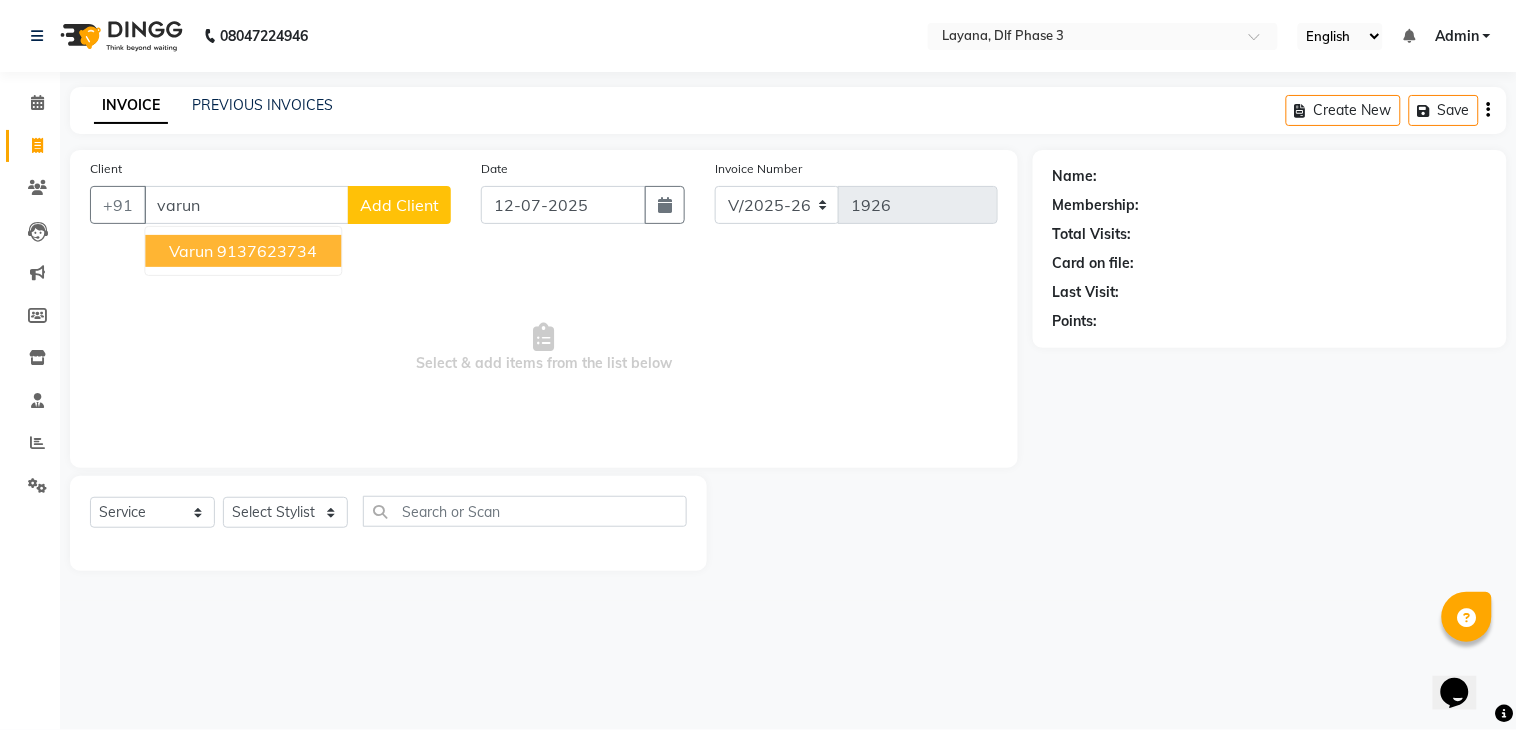 click on "9137623734" at bounding box center (267, 251) 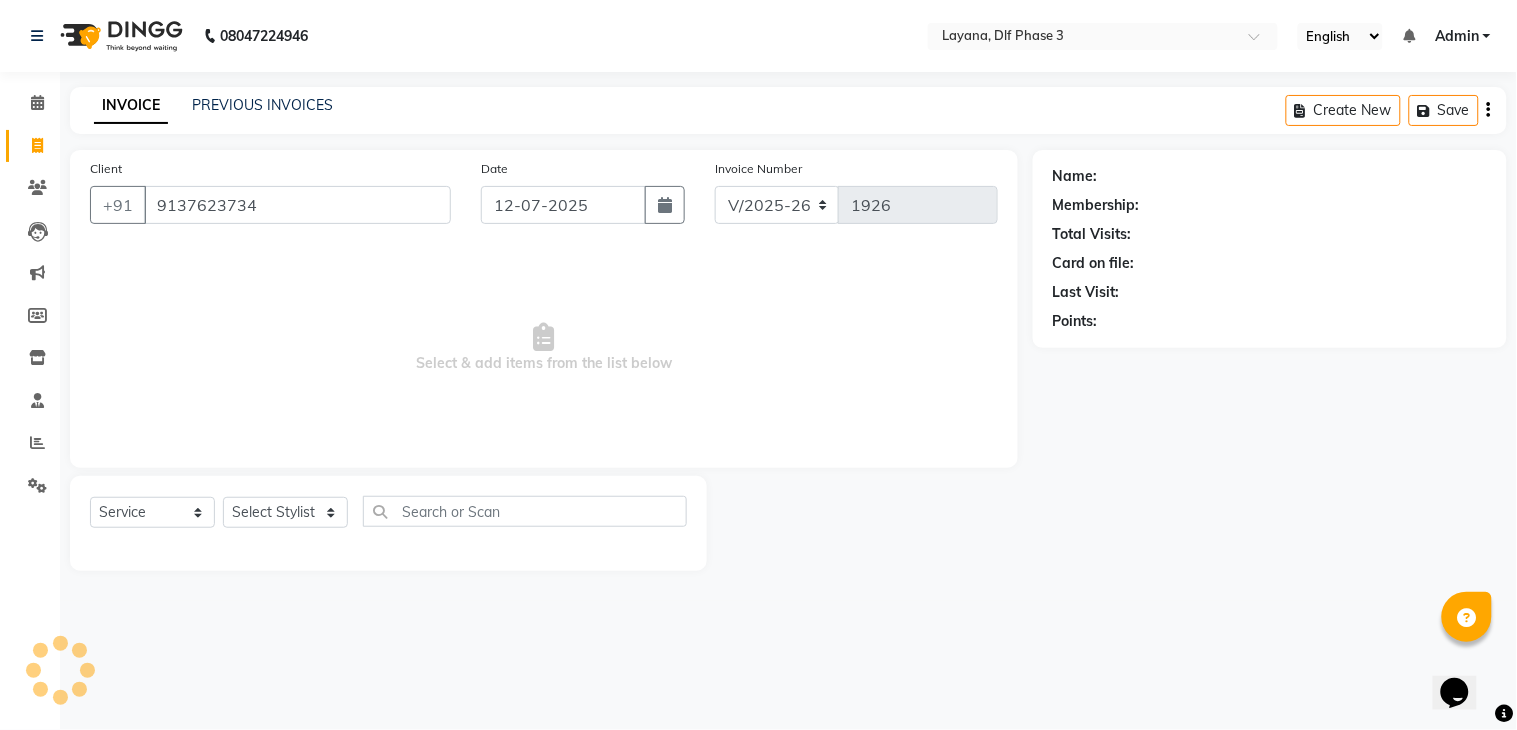 type on "9137623734" 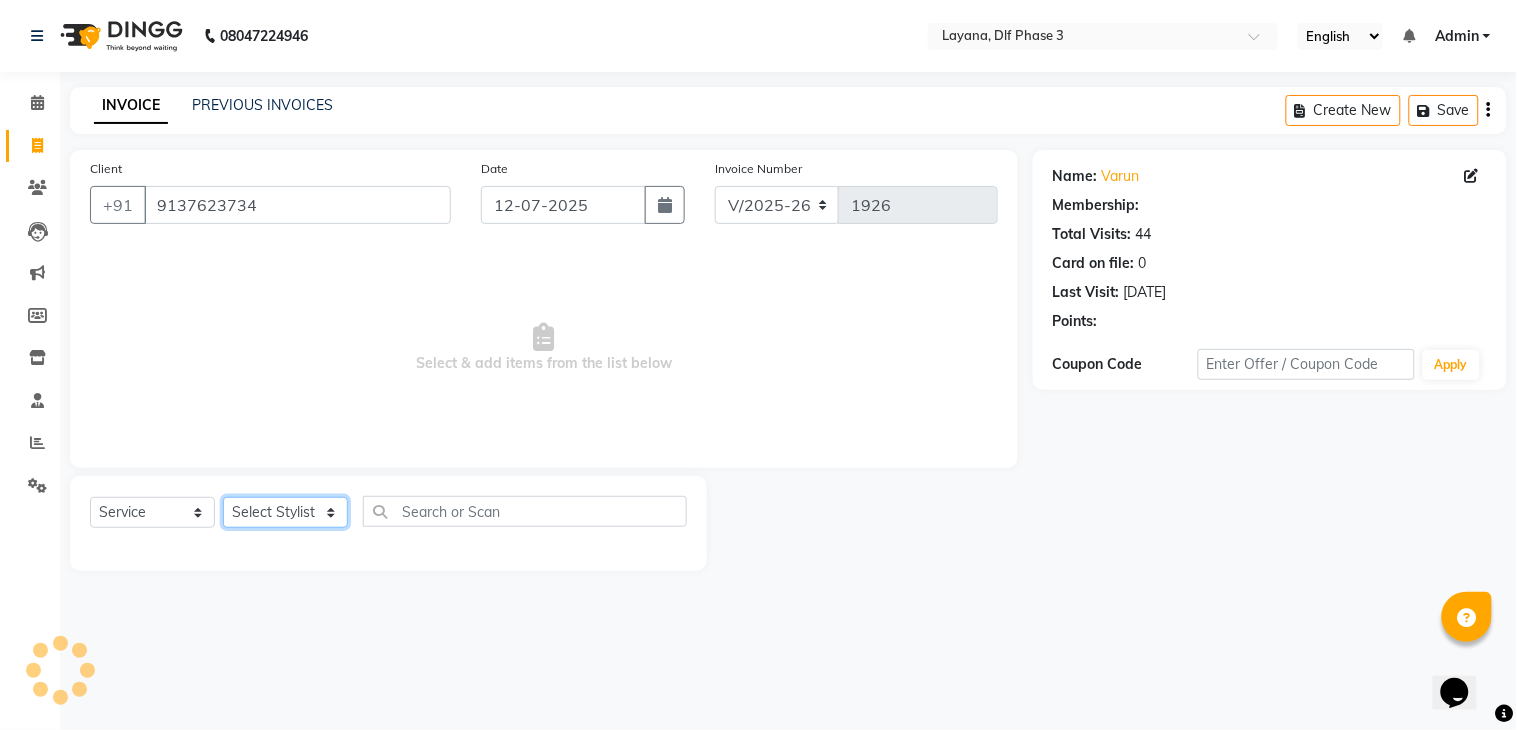 click on "Select Stylist aditya Attul kamal Kartik  keshav sanjana Shadab supriya" 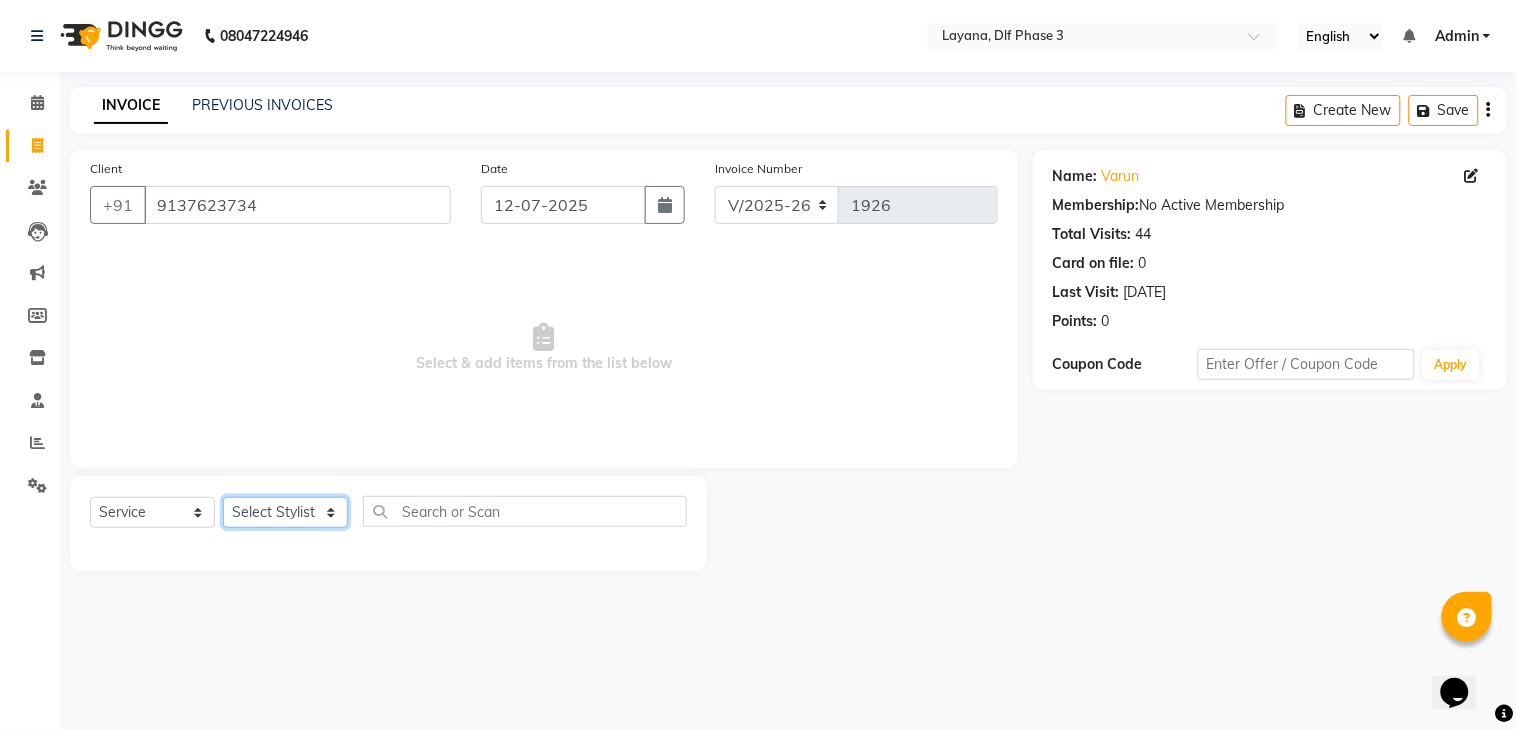 select on "74482" 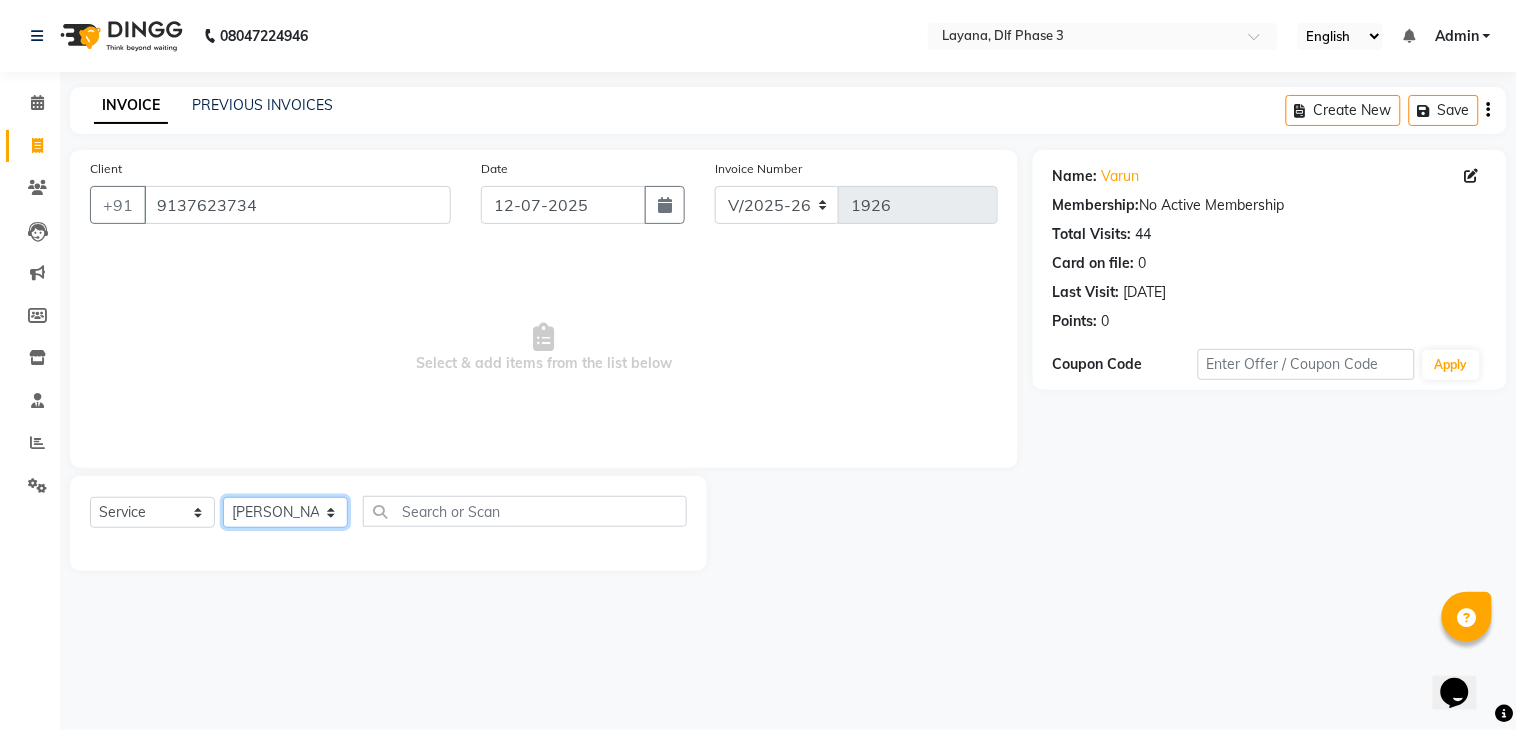 click on "Select Stylist aditya Attul kamal Kartik  keshav sanjana Shadab supriya" 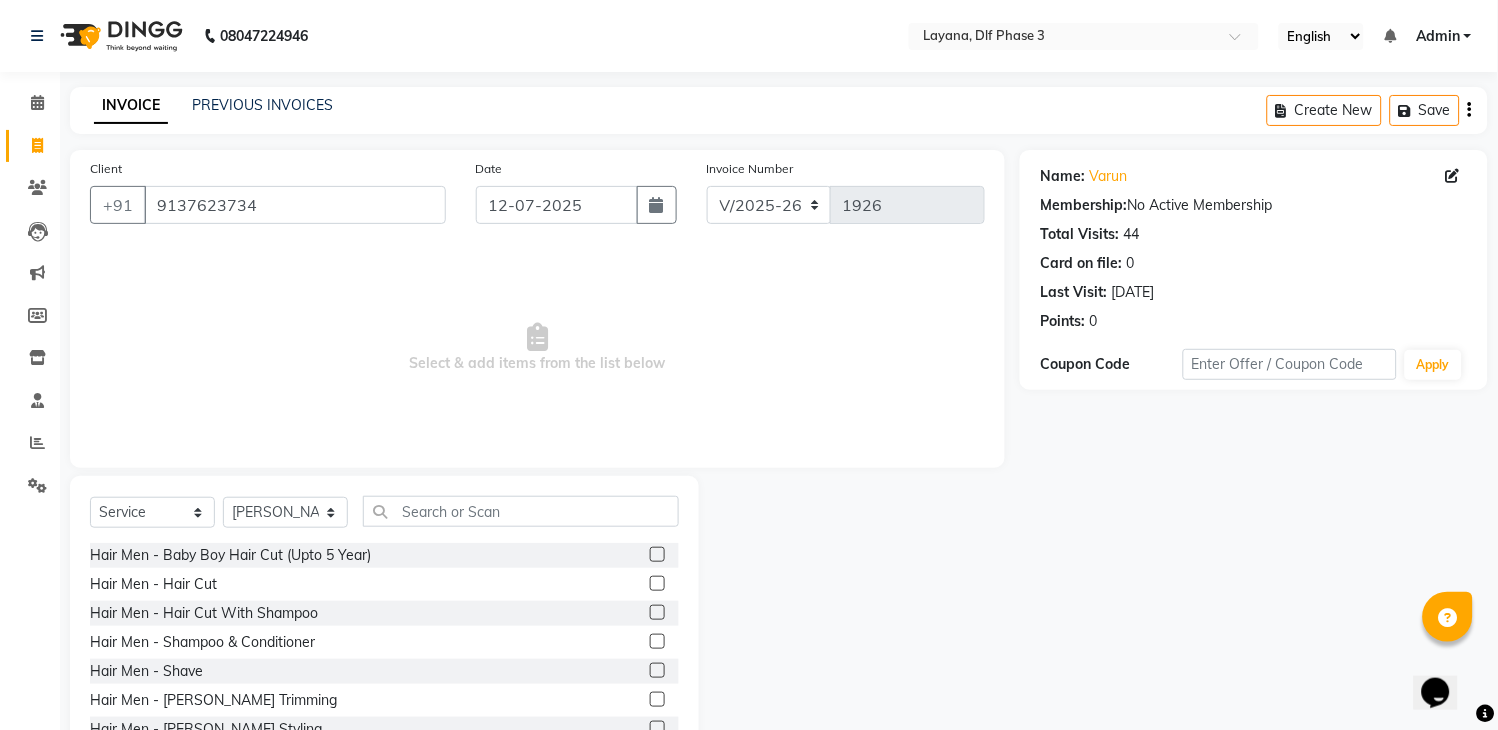 click on "Select  Service  Product  Membership  Package Voucher Prepaid Gift Card  Select Stylist aditya Attul kamal Kartik  keshav sanjana Shadab supriya Hair Men - Baby Boy Hair Cut (Upto 5 Year)  Hair Men - Hair Cut  Hair Men - Hair Cut With Shampoo  Hair Men - Shampoo & Conditioner  Hair Men - Shave  Hair Men - Beard Trimming  Hair Men - Beard Styling  Hair Men - Hair Styling Without Hair Cut  Colour  - Hair Colour  Colour Men - Beard Colour  Colour Men - Highlights  Hair Rituals  - Hair Spa  Hair Rituals - Mythis Spa  Hair Rituals  - Head Massage (20 Min)  LOREAL TRETMANT SPA  ANTI DANDRAFF TRETMENT spa  Schwarzkopf spa  KERA SOUL Treatment spa  GYPSY - Matcha And Dates  GYPSY - Poof   GYPSY - Anti dandruff with drynes  GK - Deep Conditioner  STYLE - MOROCCAN and ARGAN spa  STYLE - Dead sea 2 in 1 spa  STYLE - HAMP spa  Texture Service Men - Straight Therapy  Texture Service Men - Keratin  Threading Men - Forehead  Threading Men - Cheeks  Threading Men - Full Face  Clean-Up  Clean-Up With Mask  Whitening Facial" 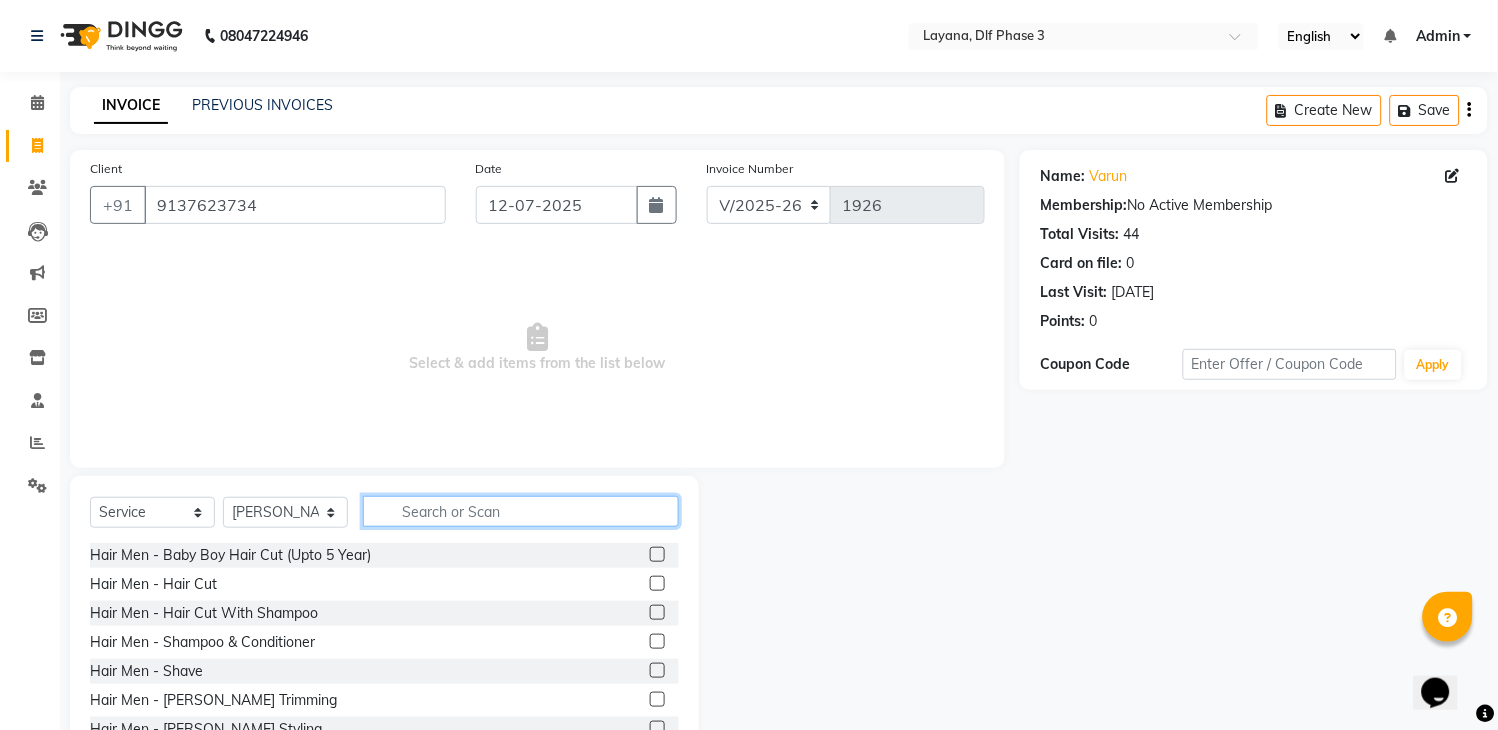 click 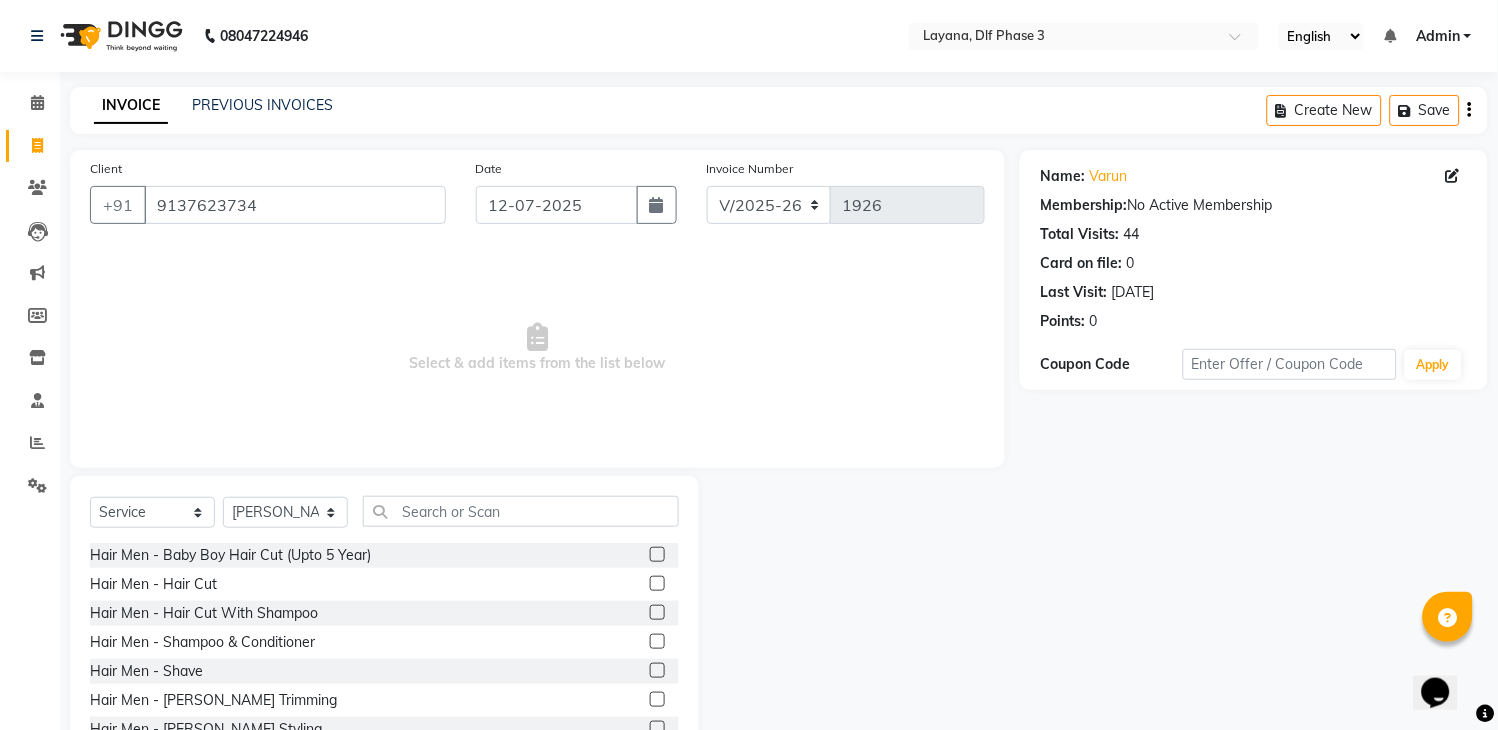 click 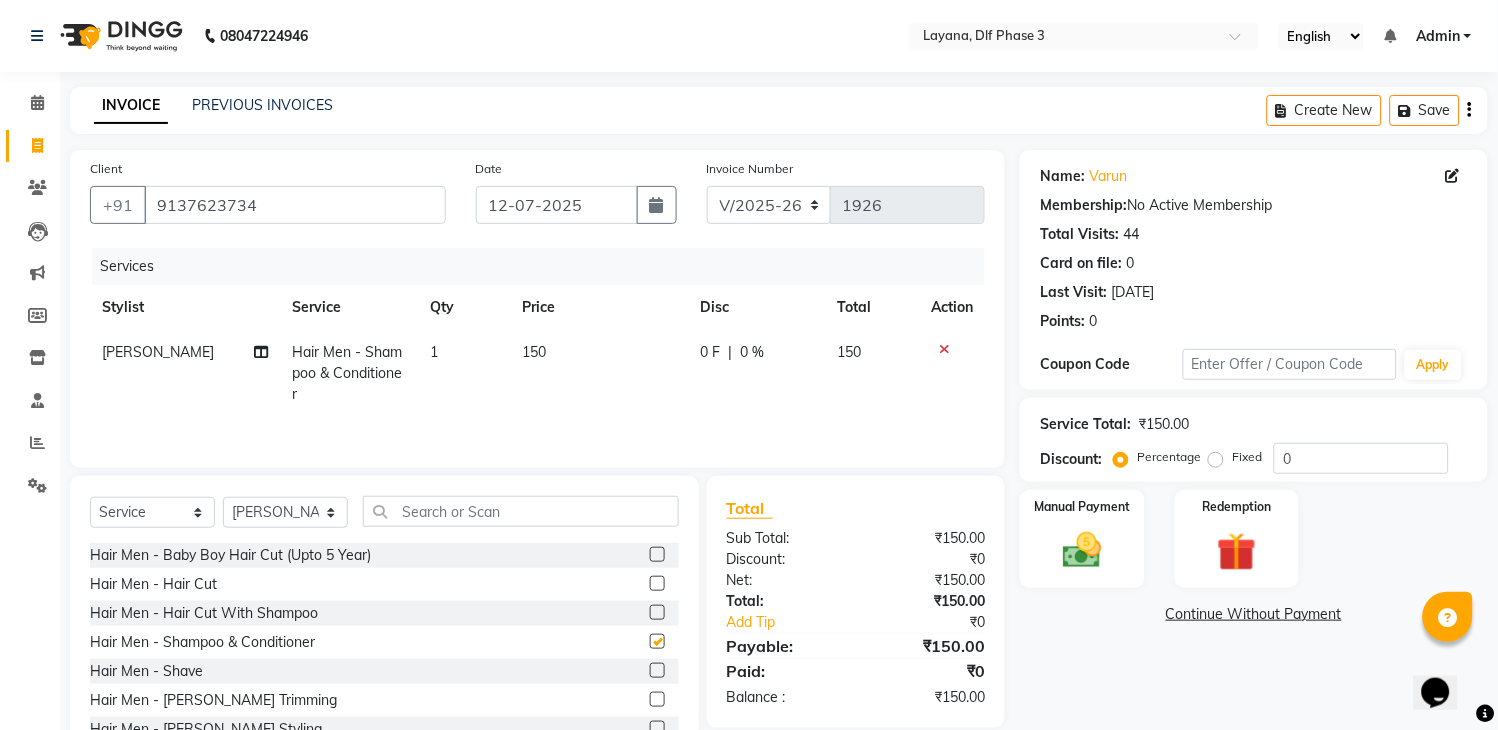 checkbox on "false" 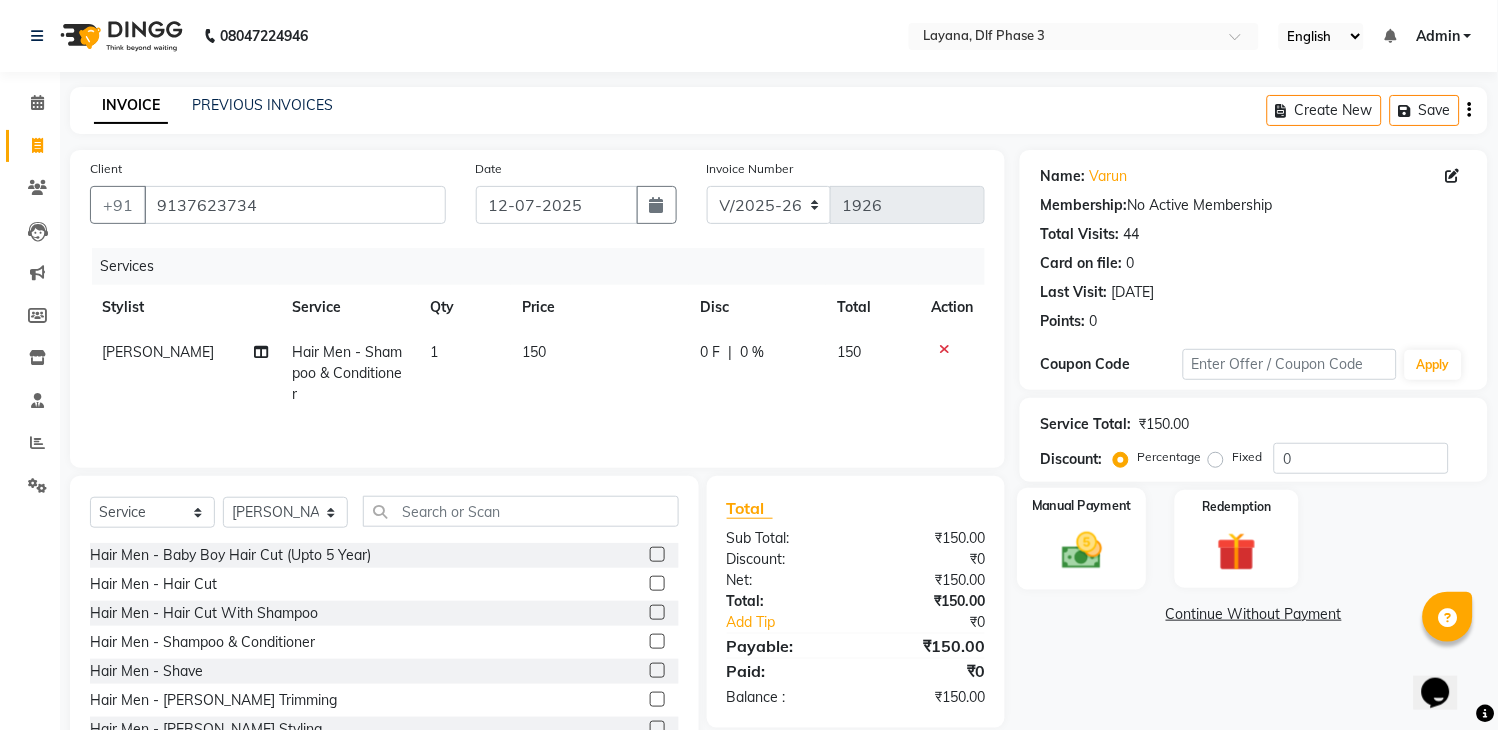 click 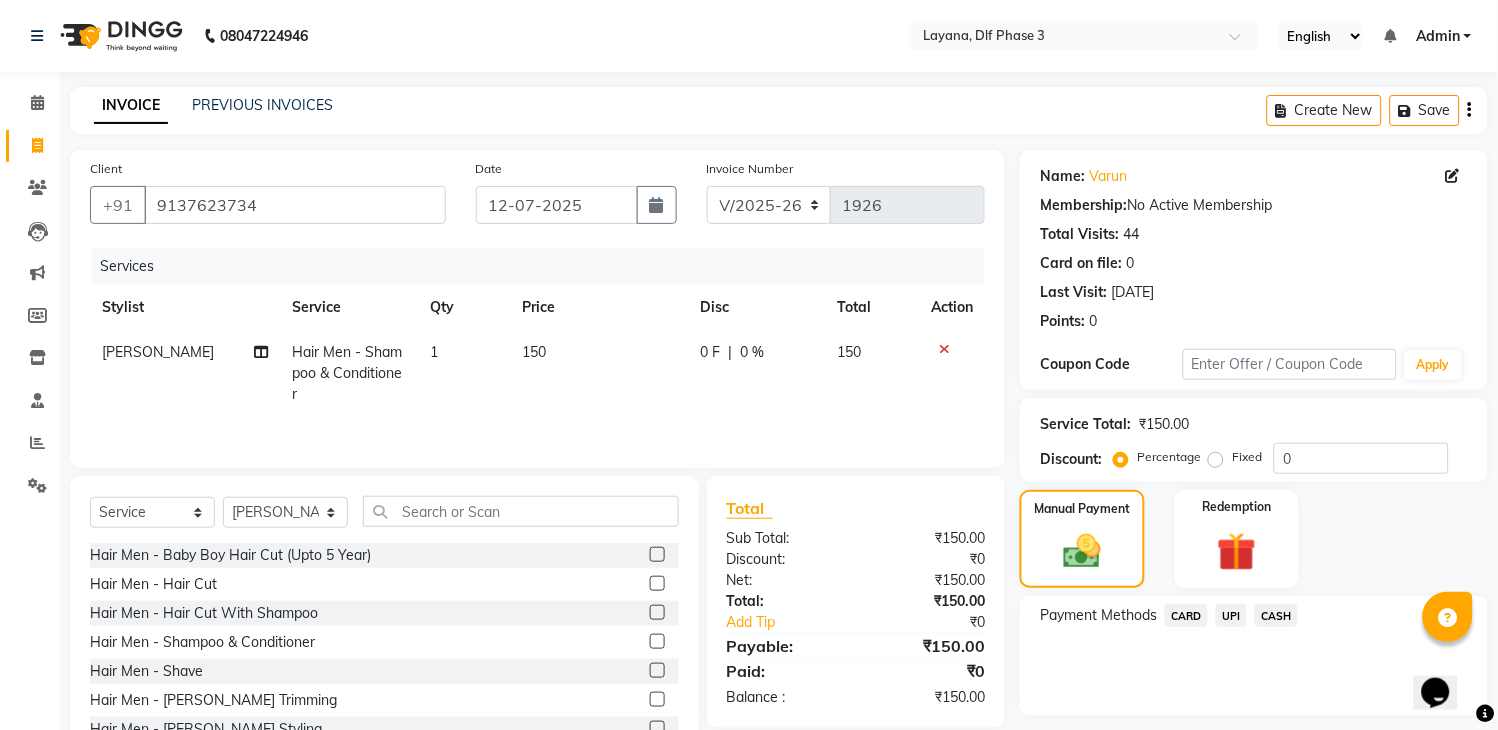 scroll, scrollTop: 71, scrollLeft: 0, axis: vertical 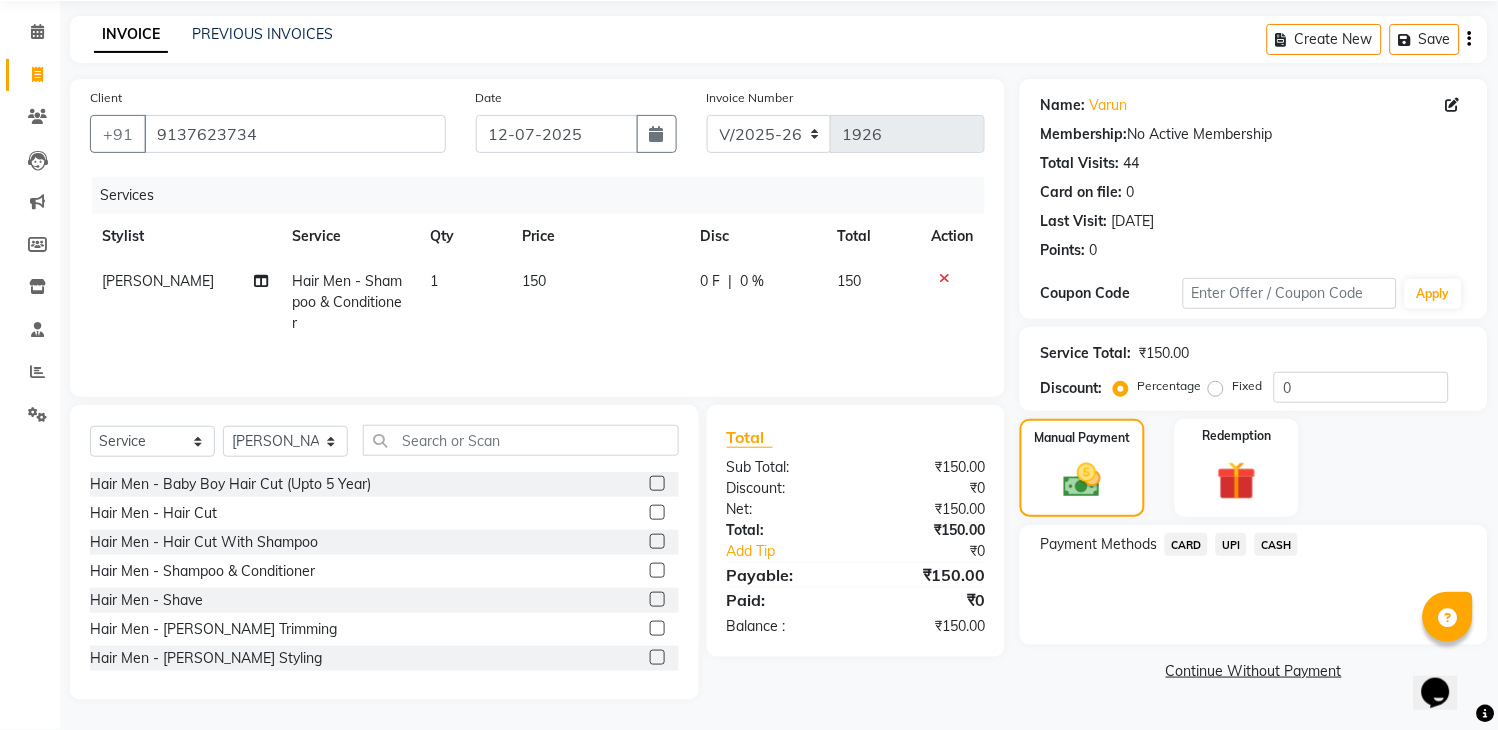 click on "UPI" 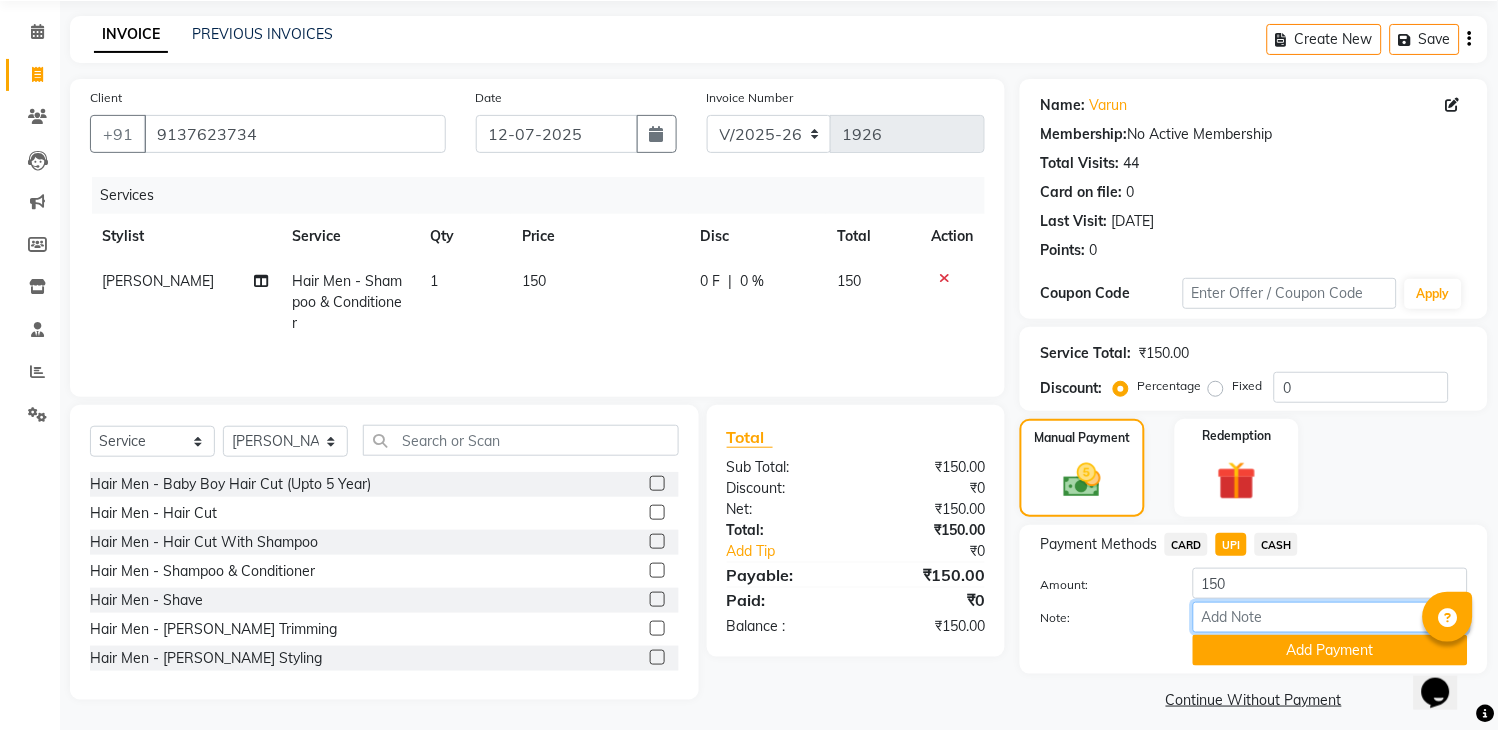 click on "Note:" at bounding box center (1330, 617) 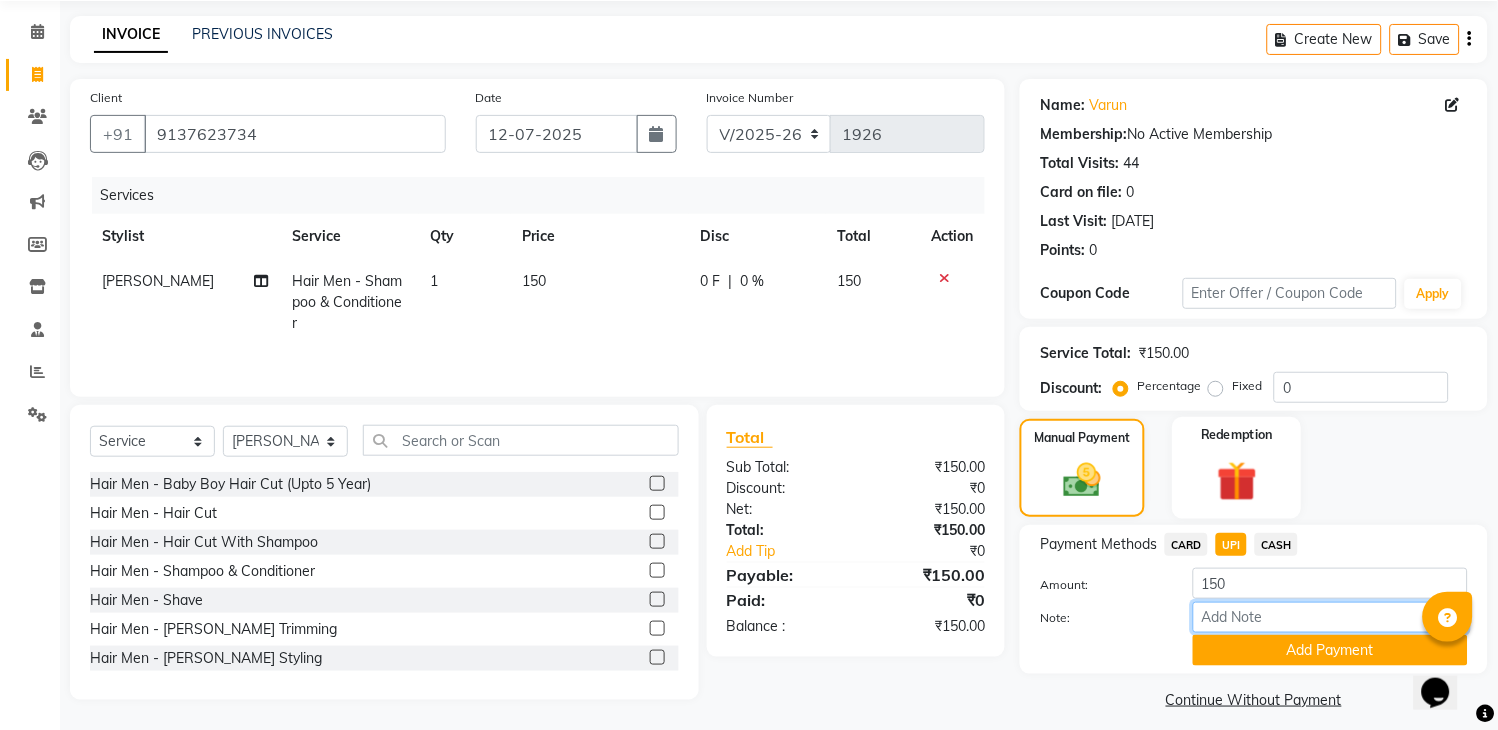 type on "50 tip" 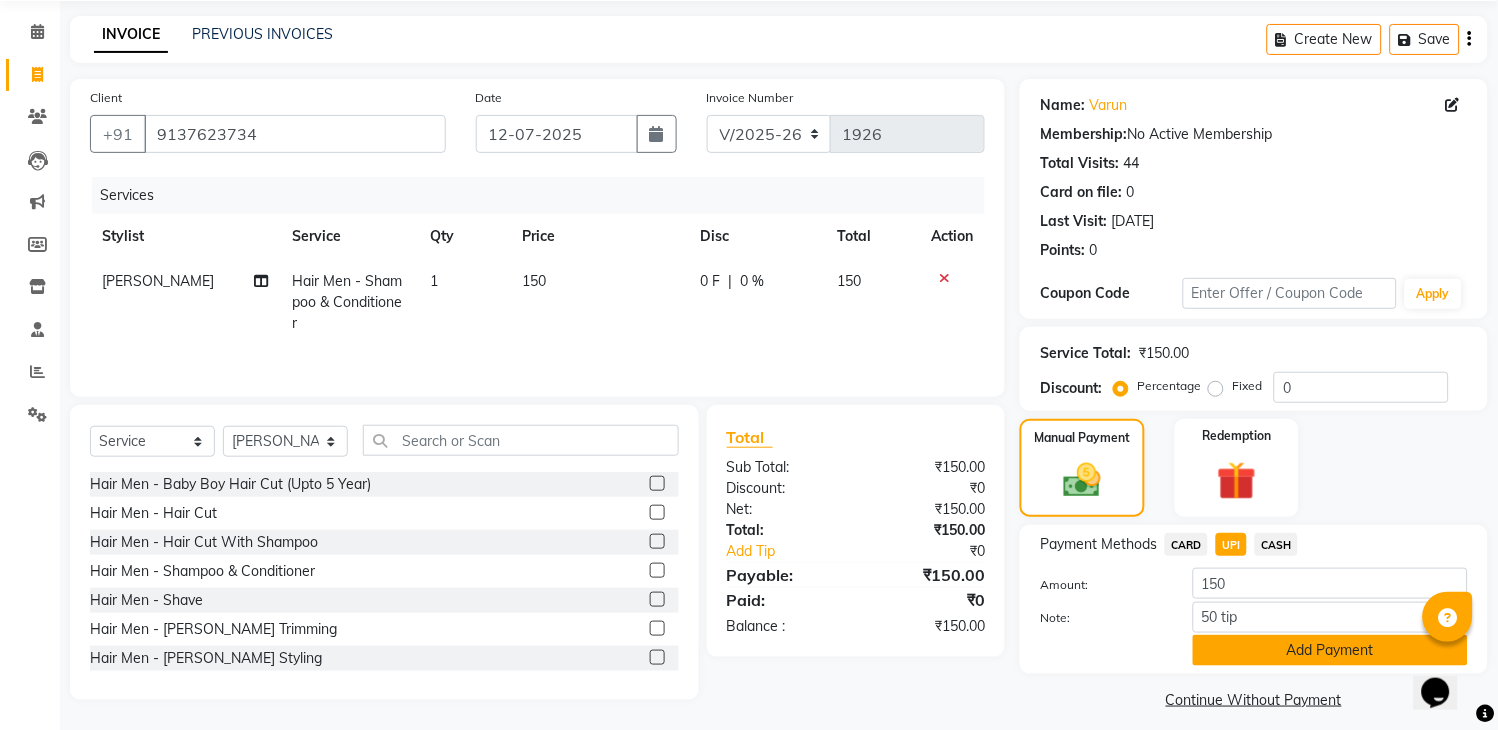 click on "Add Payment" 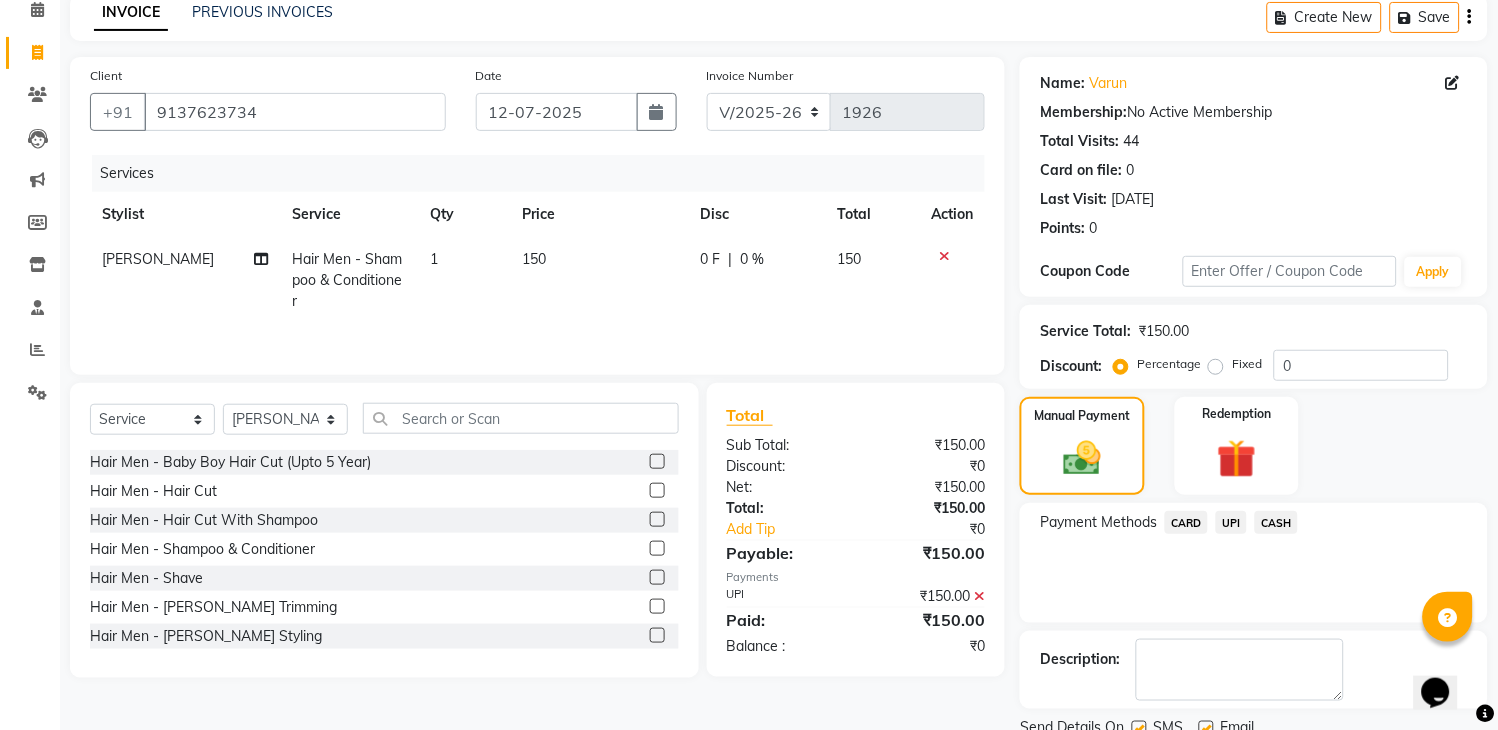 scroll, scrollTop: 115, scrollLeft: 0, axis: vertical 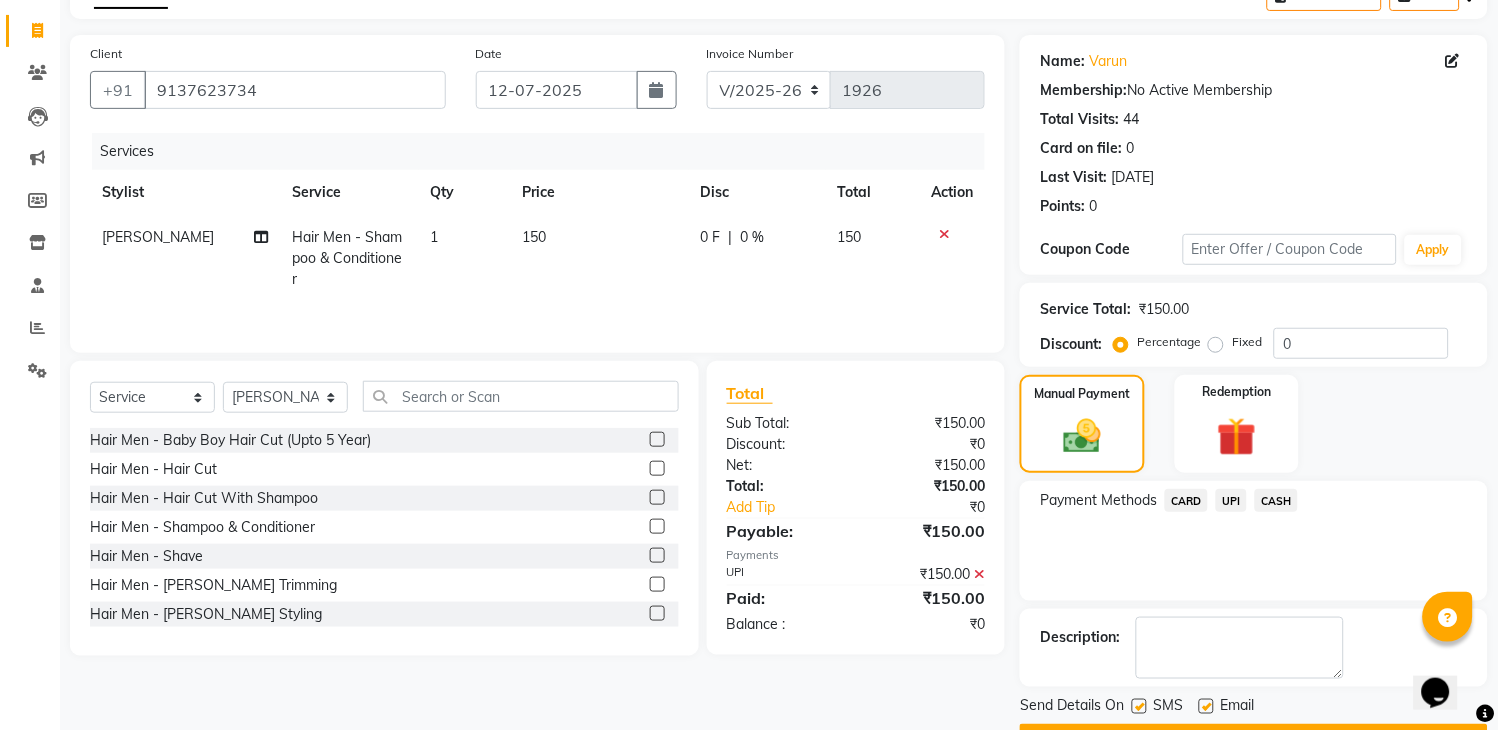 click 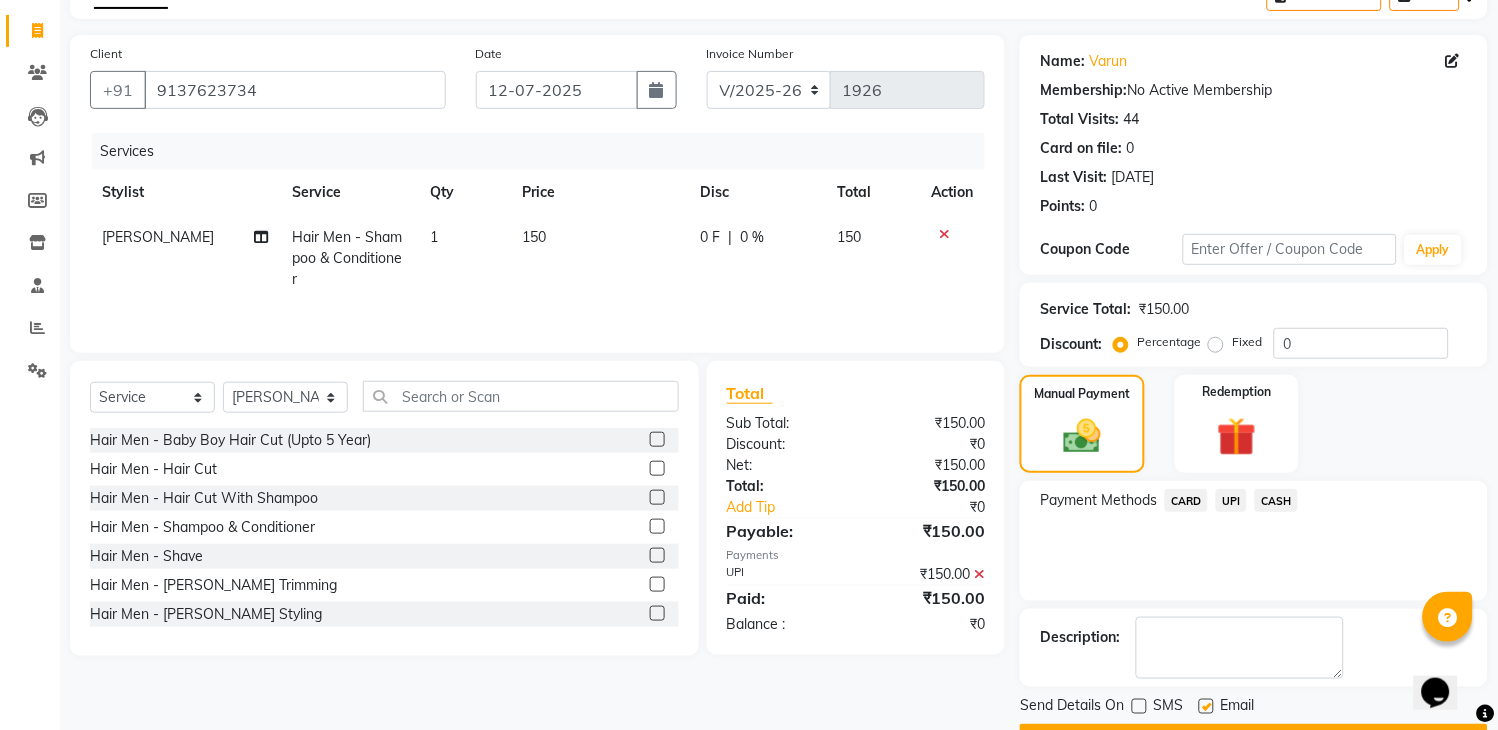 click on "Checkout" 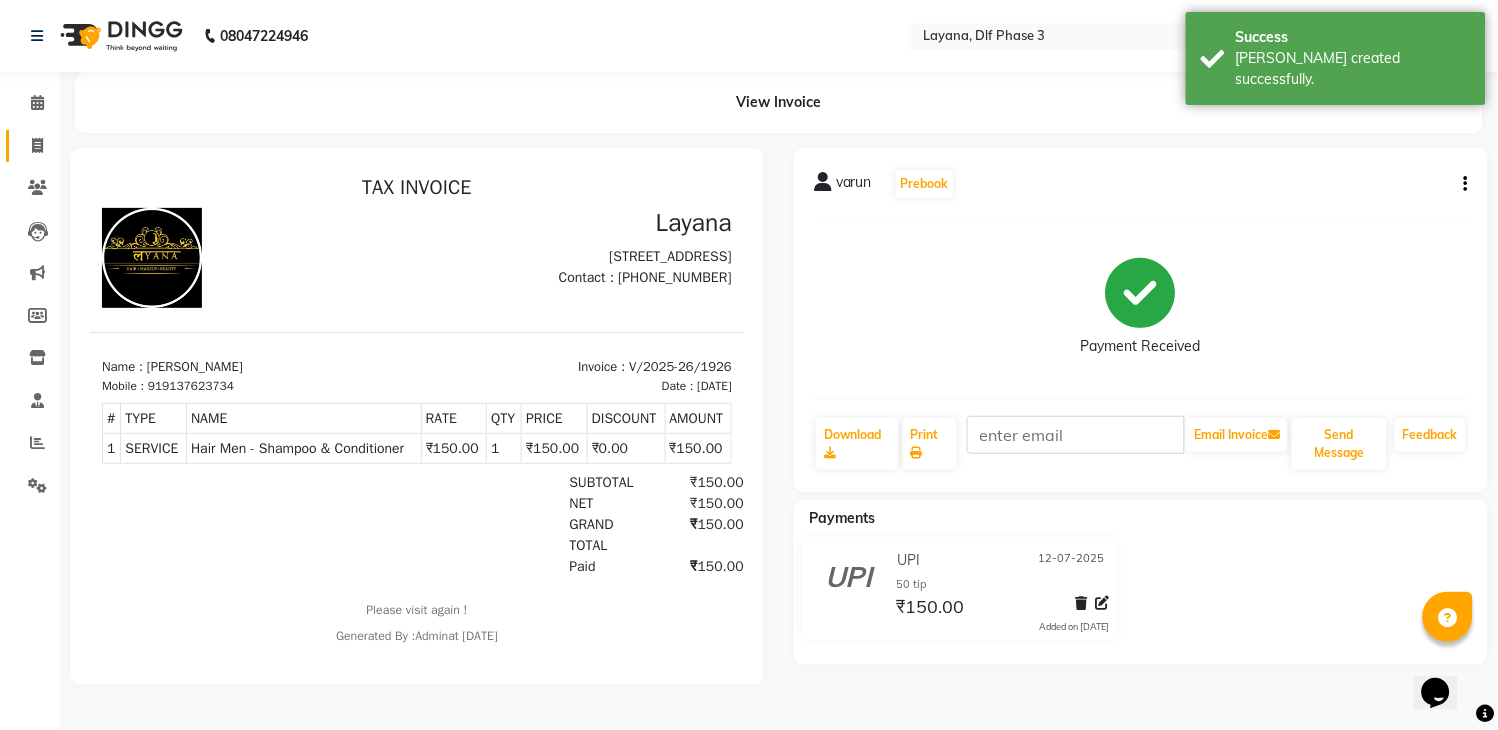 scroll, scrollTop: 0, scrollLeft: 0, axis: both 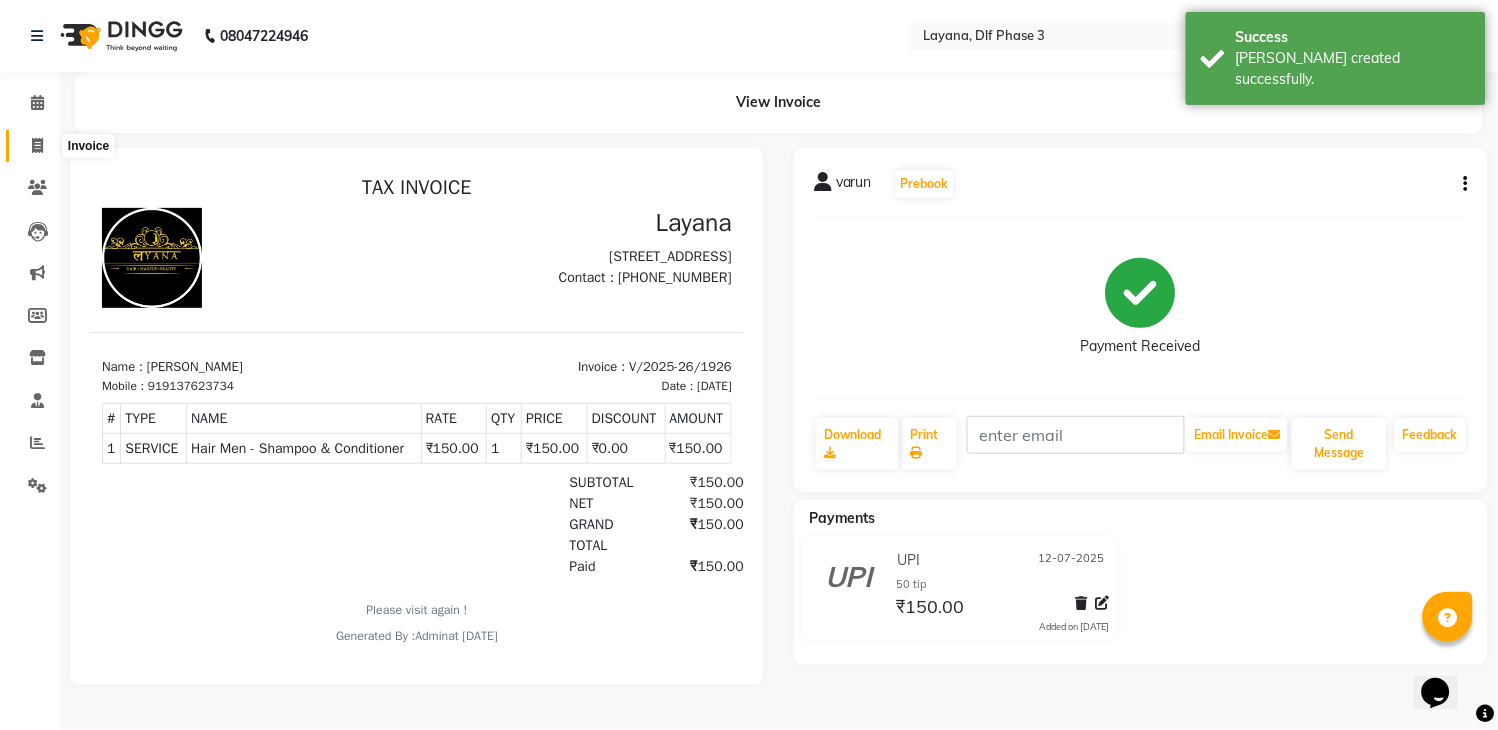 click 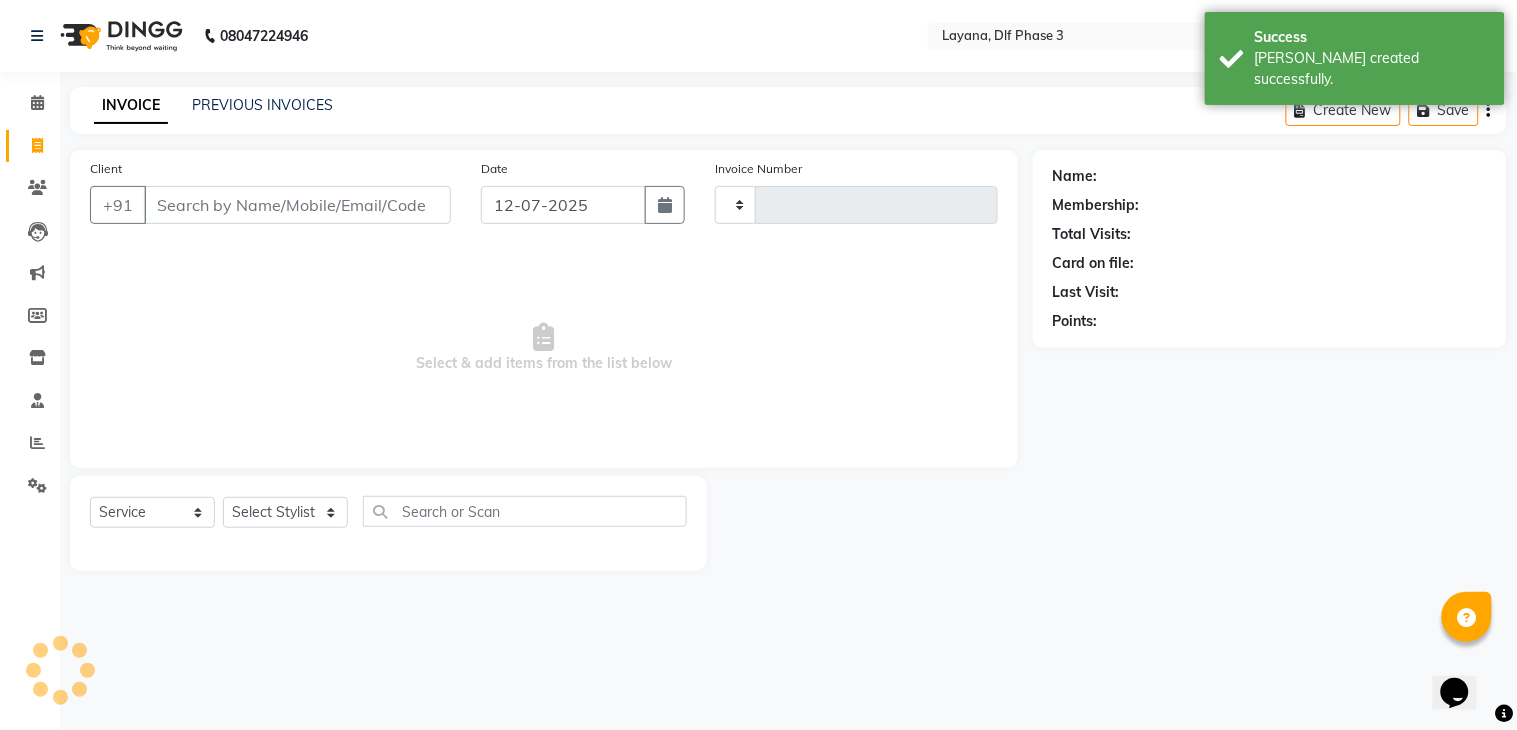click on "Client +91" 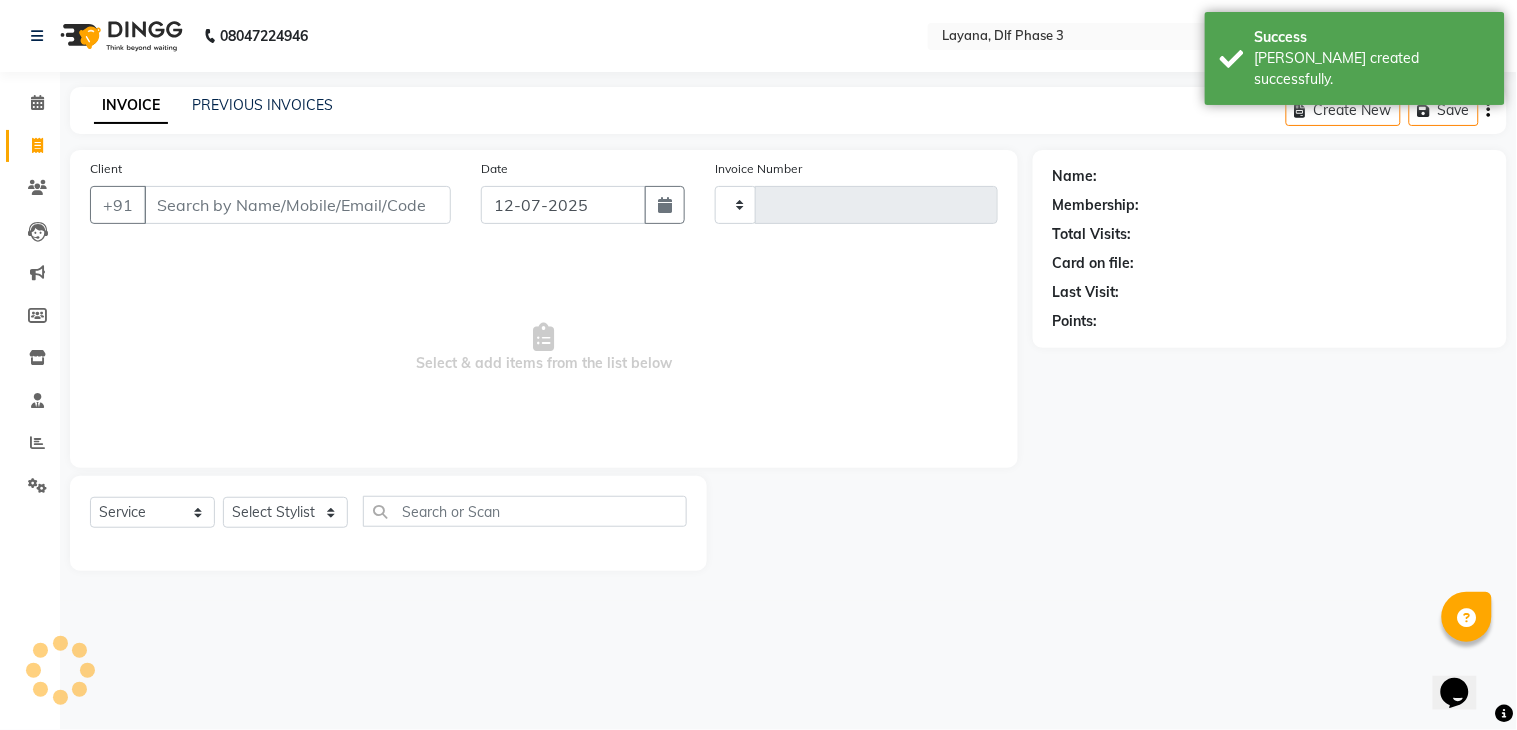 type on "1927" 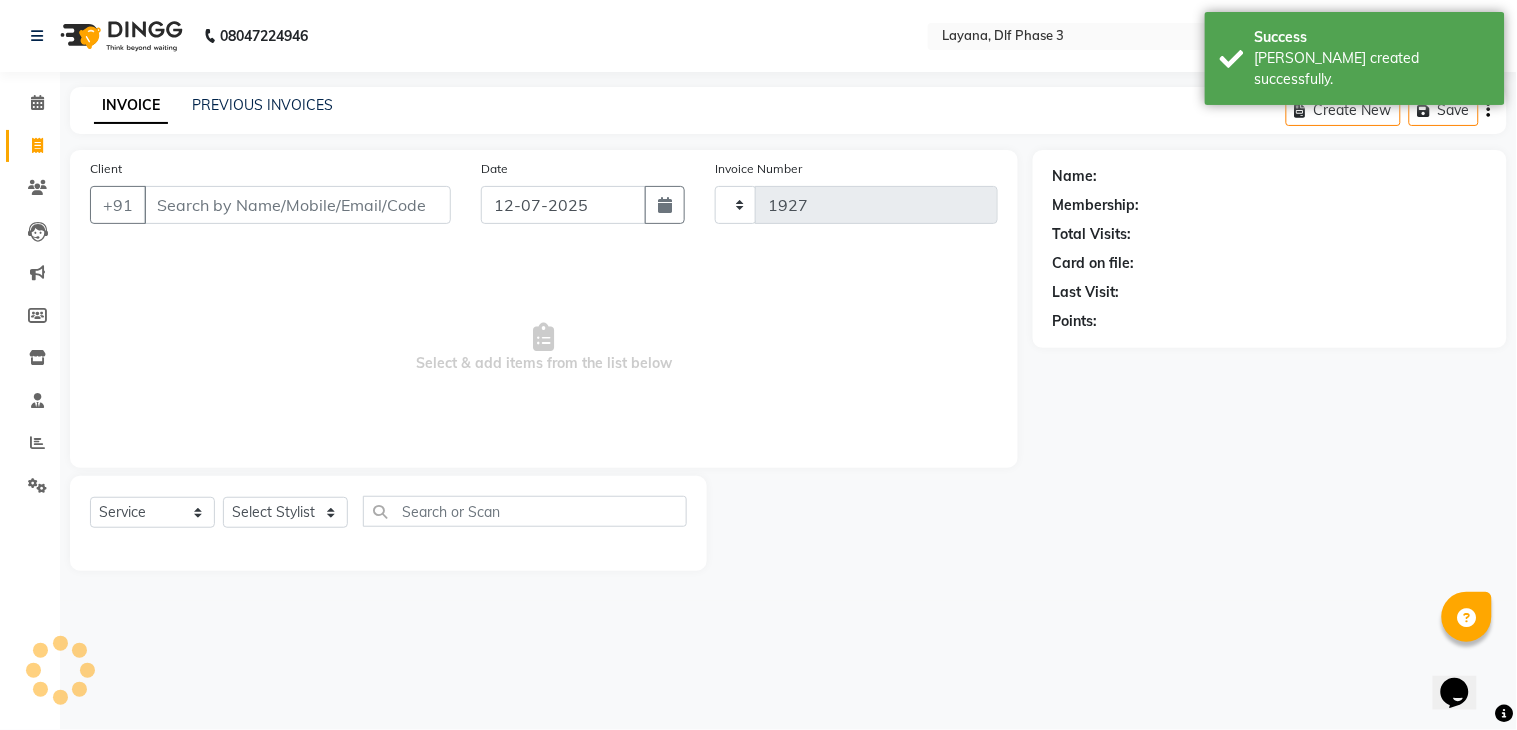 select on "6973" 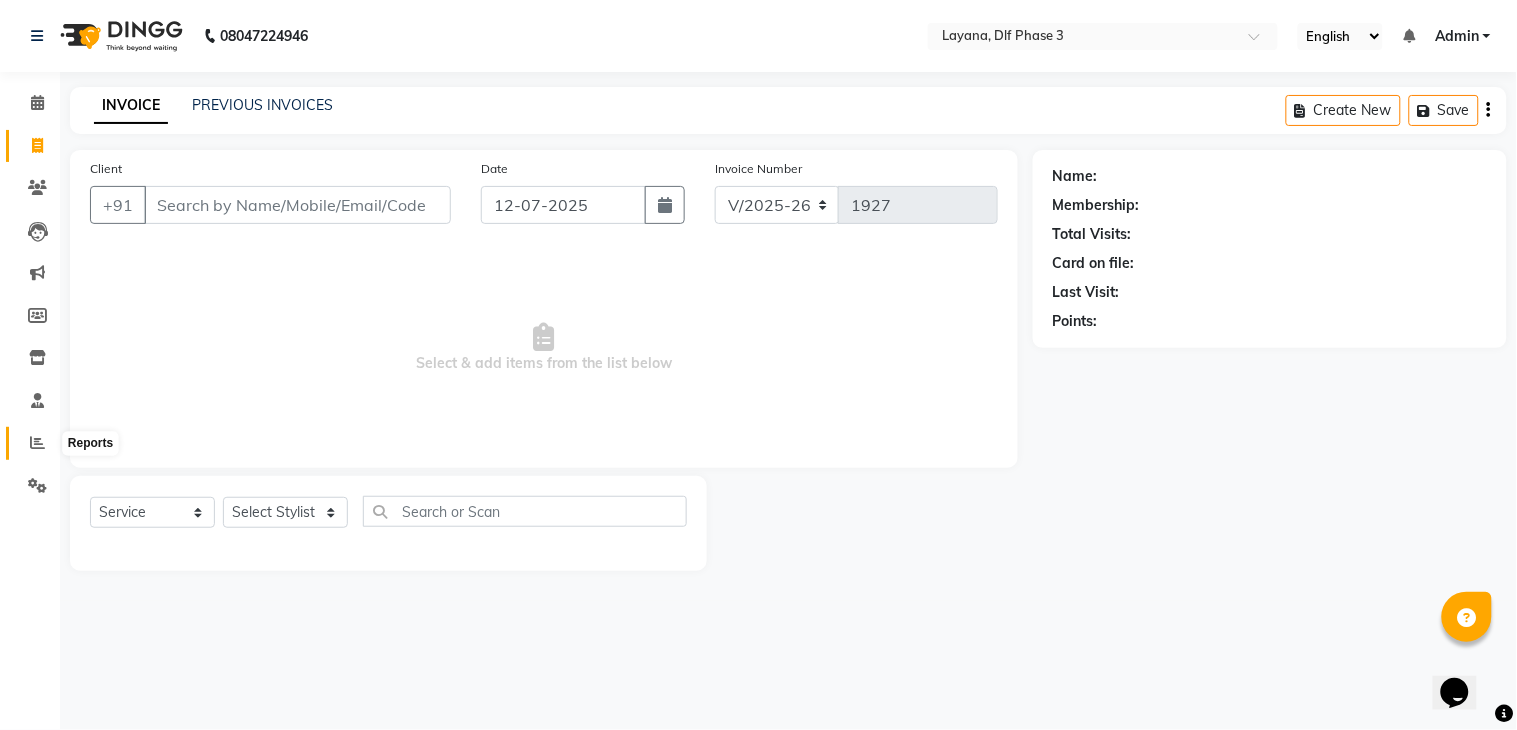 click 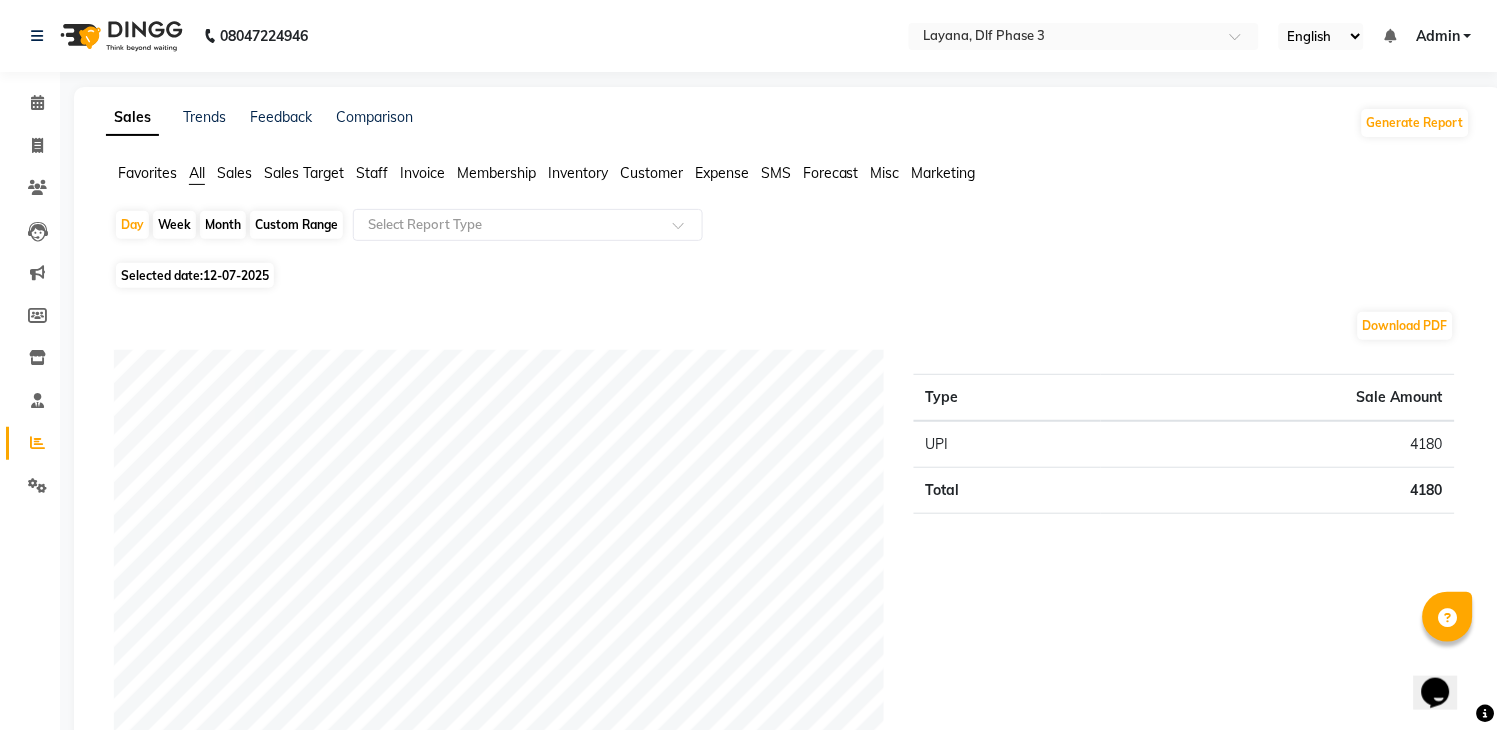 scroll, scrollTop: 638, scrollLeft: 0, axis: vertical 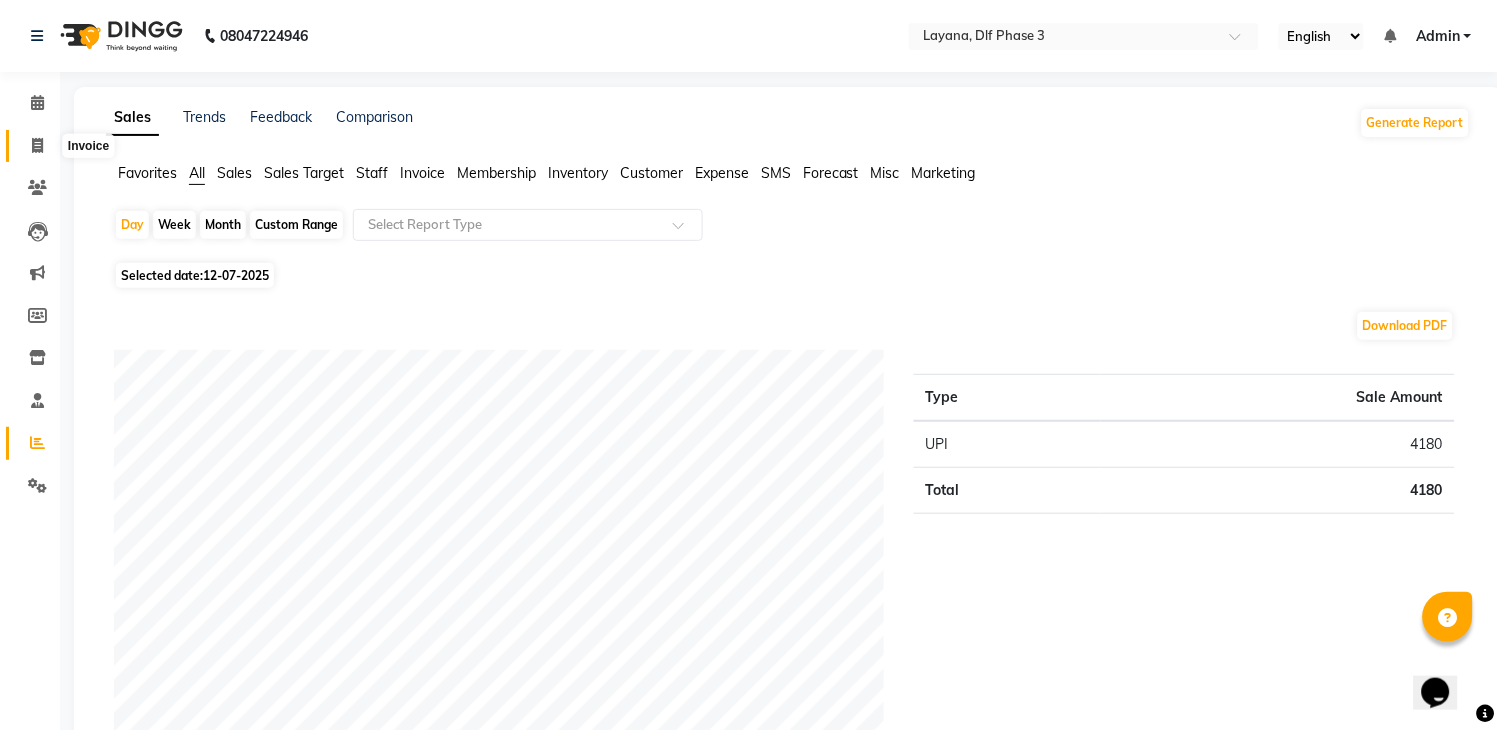 click 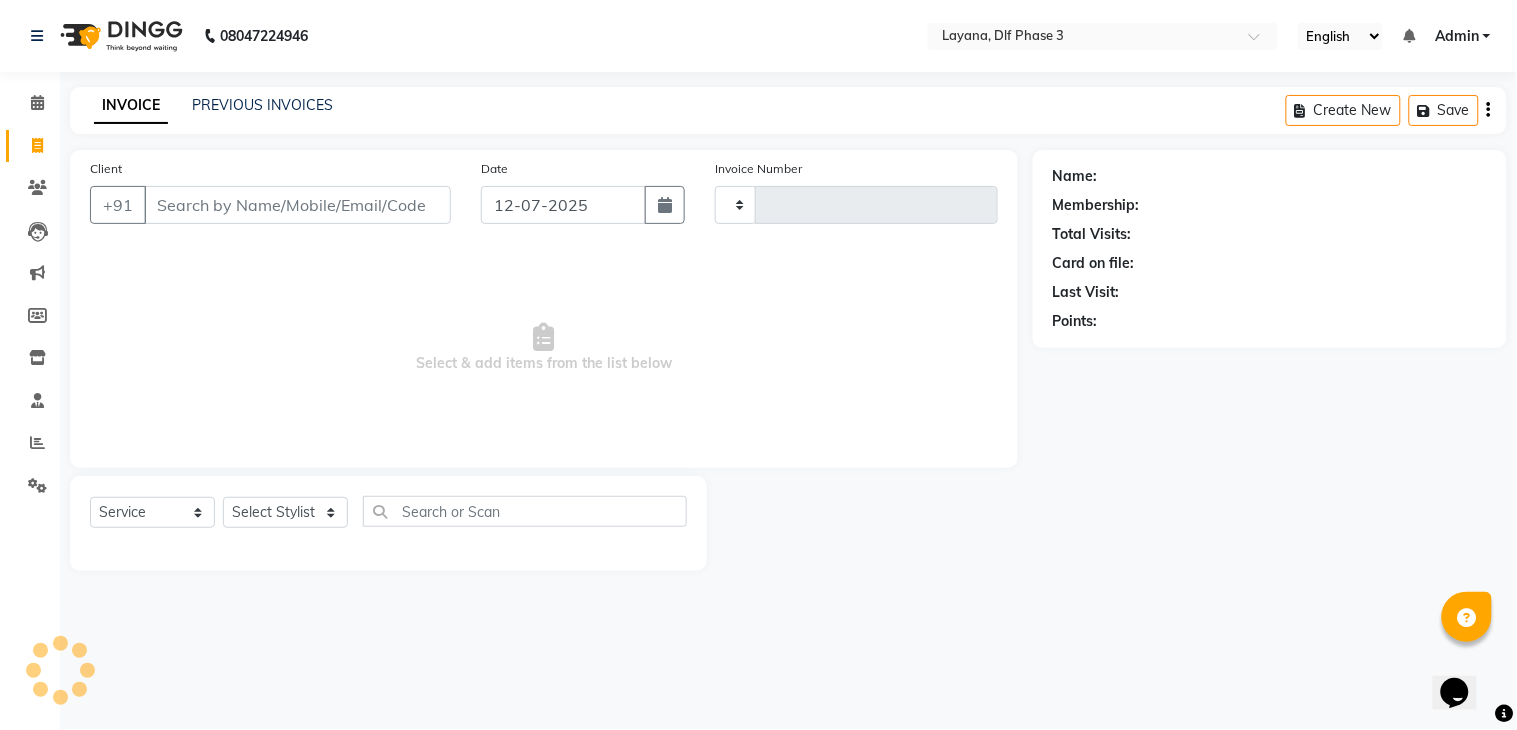 type on "1927" 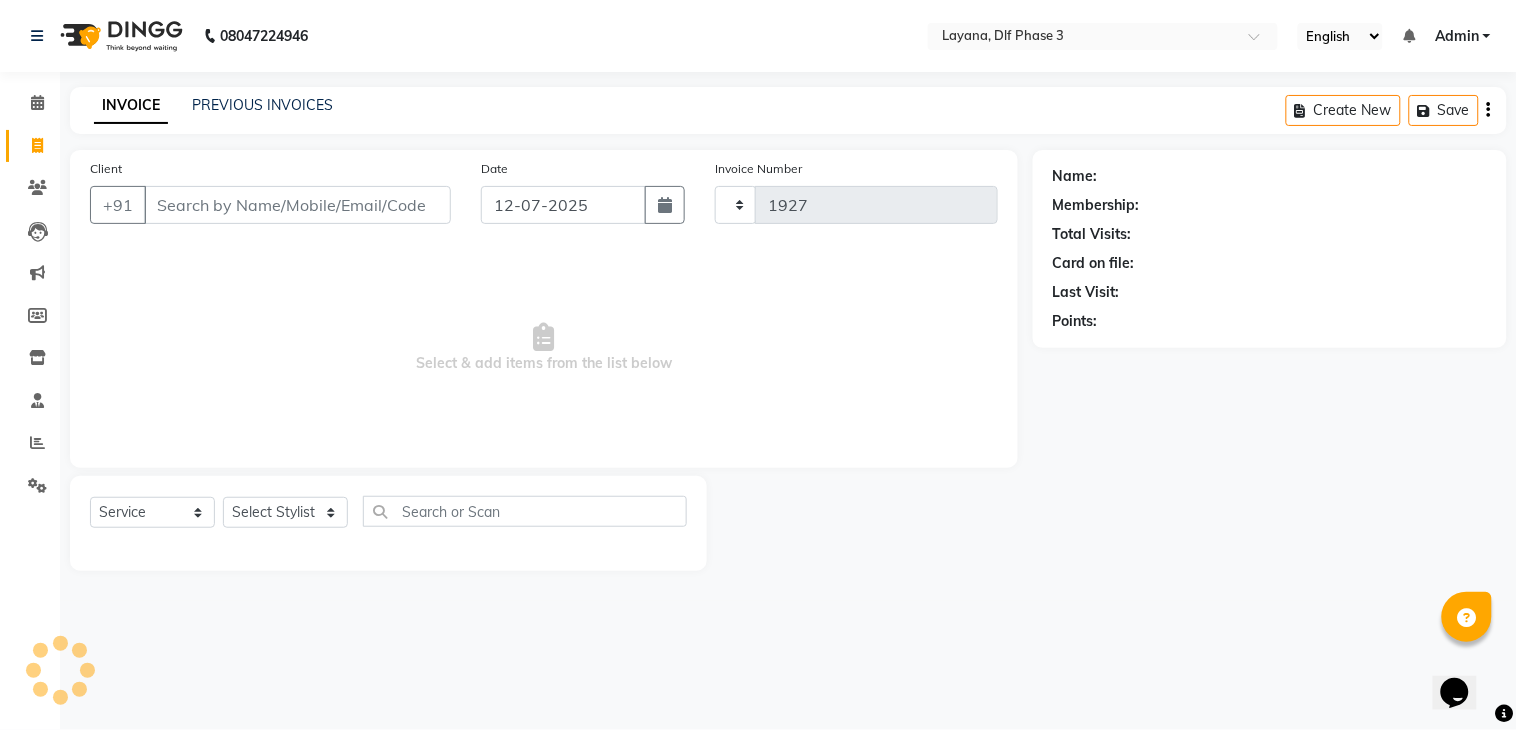 select on "6973" 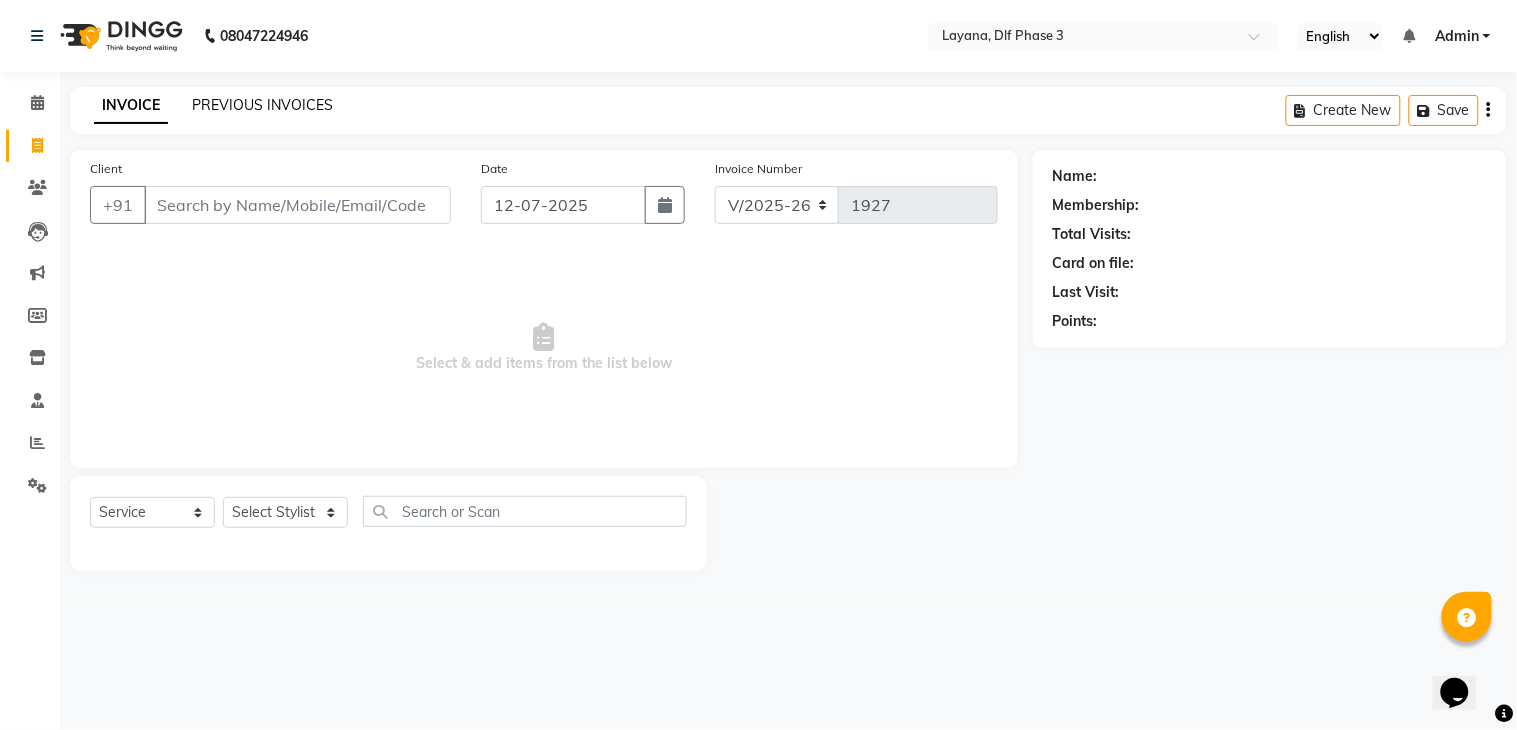 click on "PREVIOUS INVOICES" 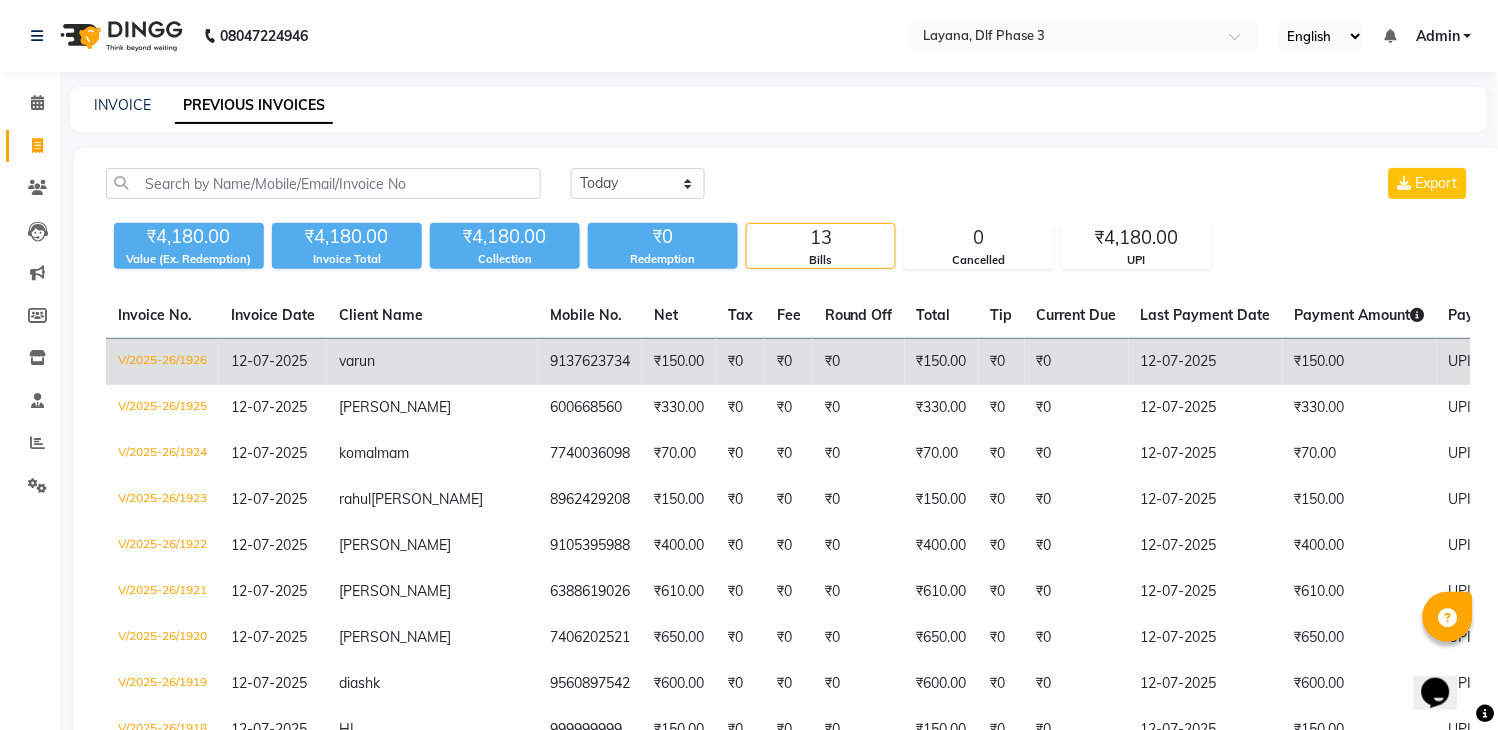 click on "varun" 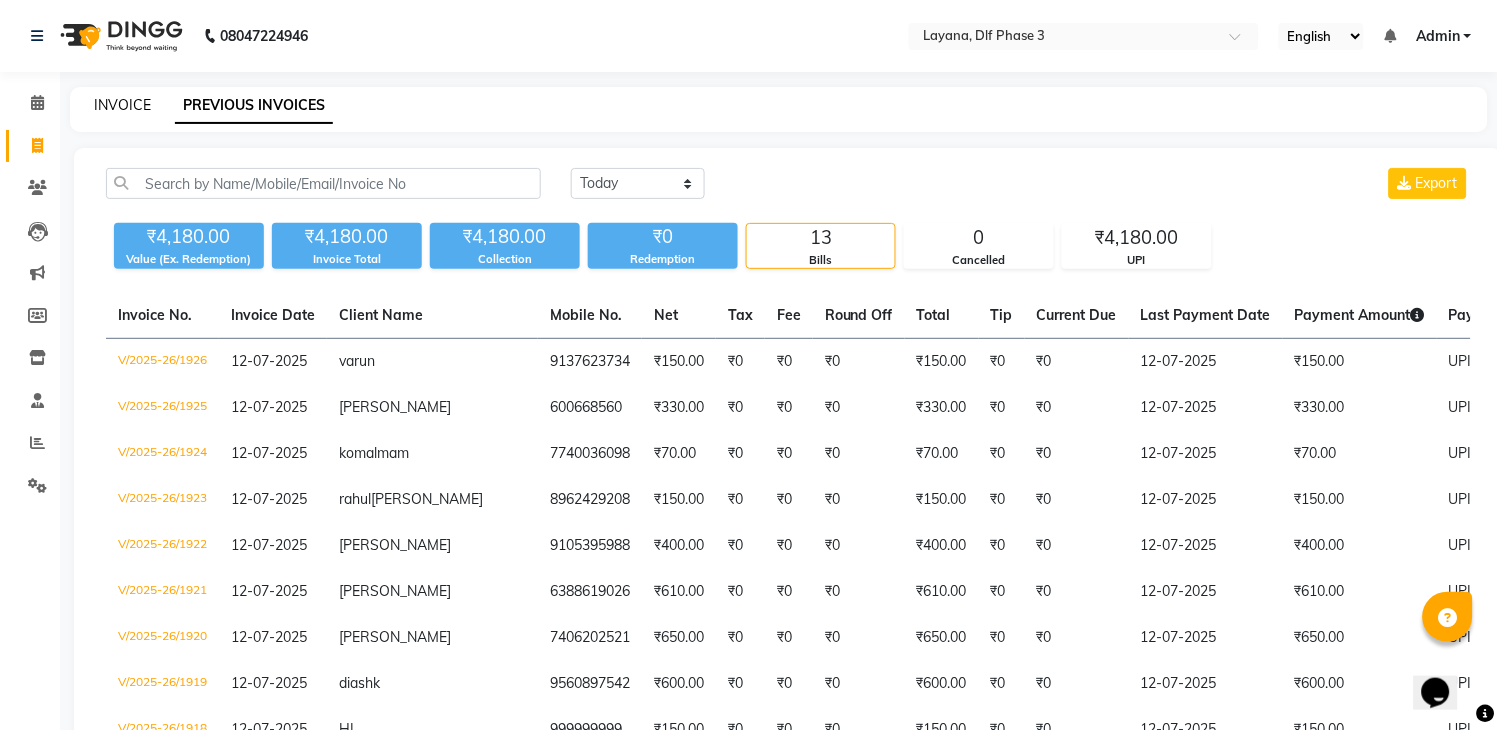 click on "INVOICE" 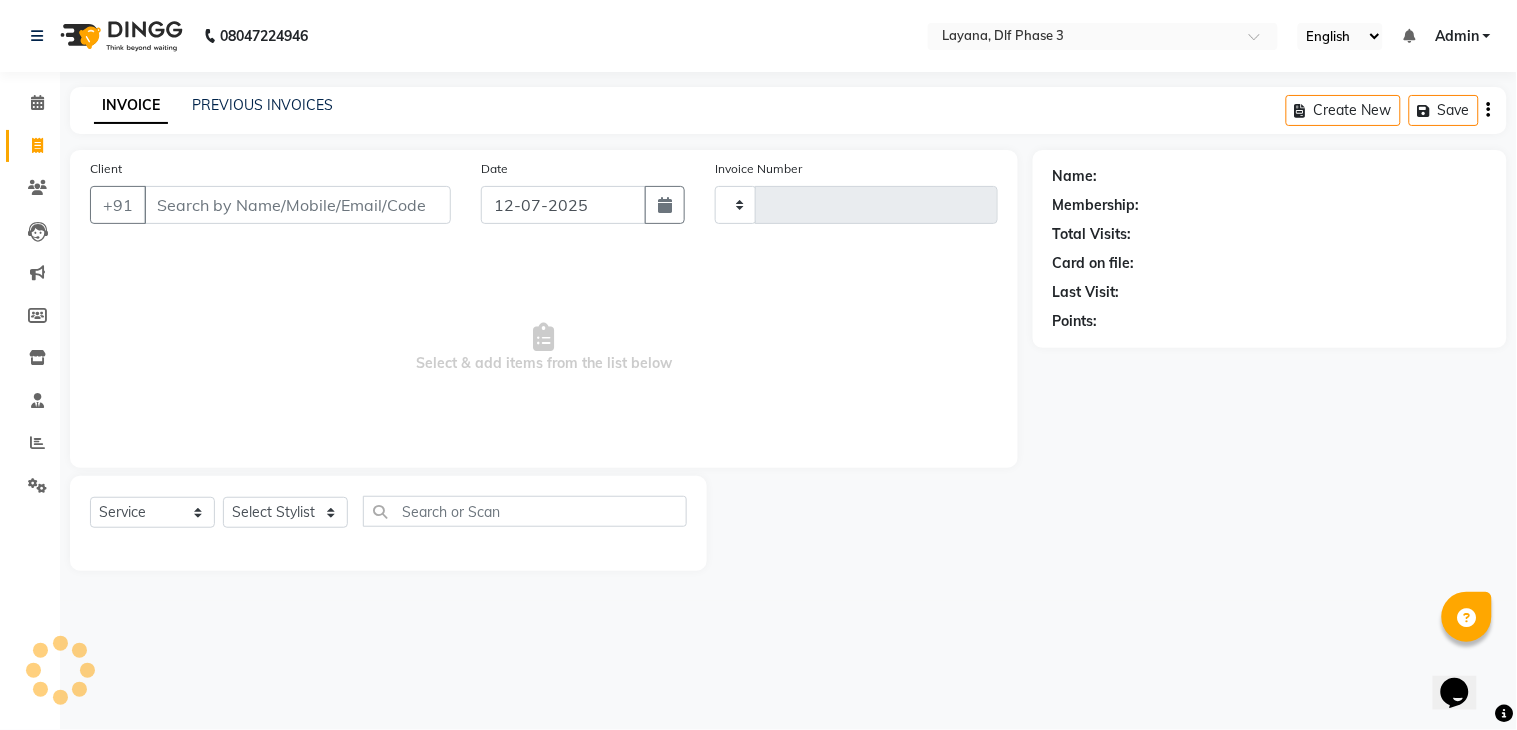 type on "1927" 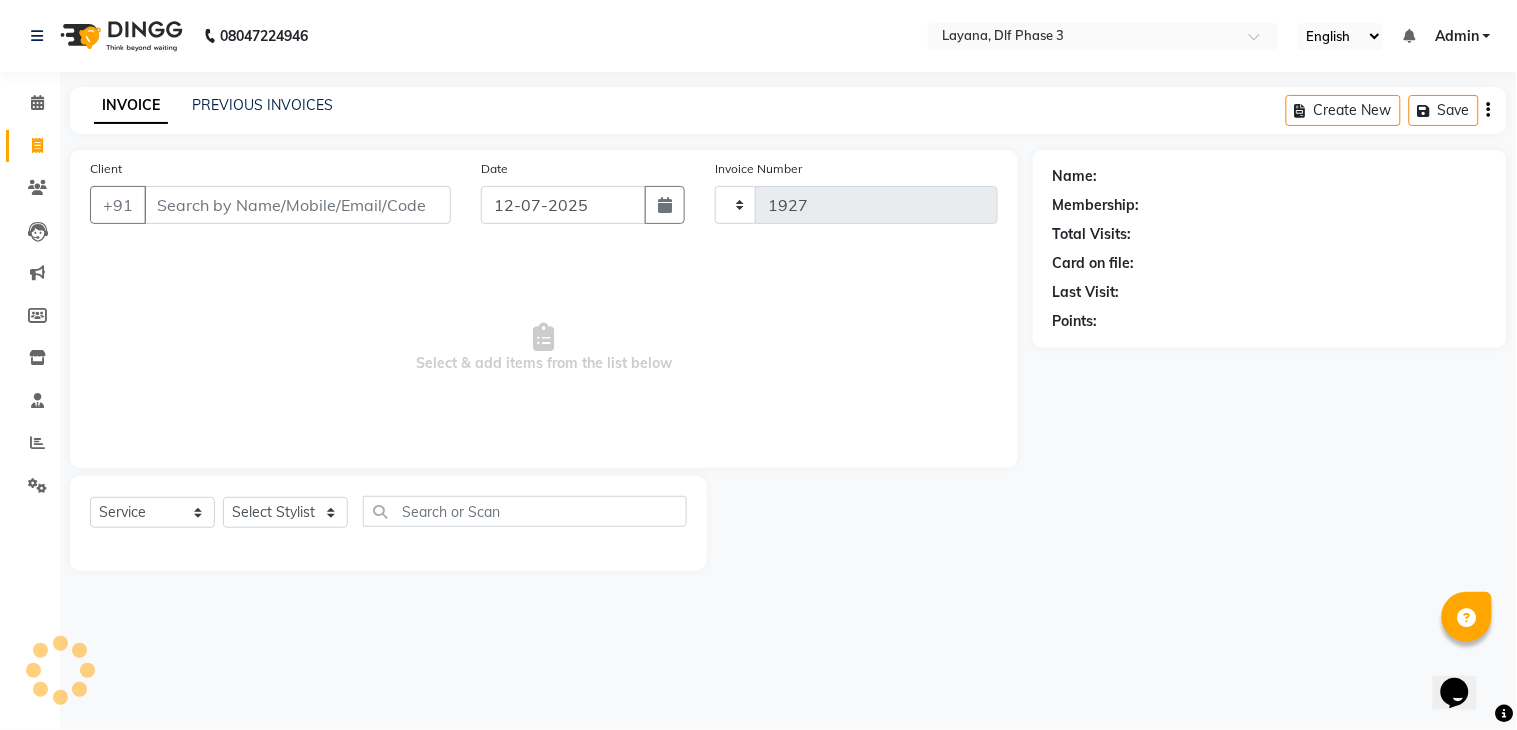 select on "6973" 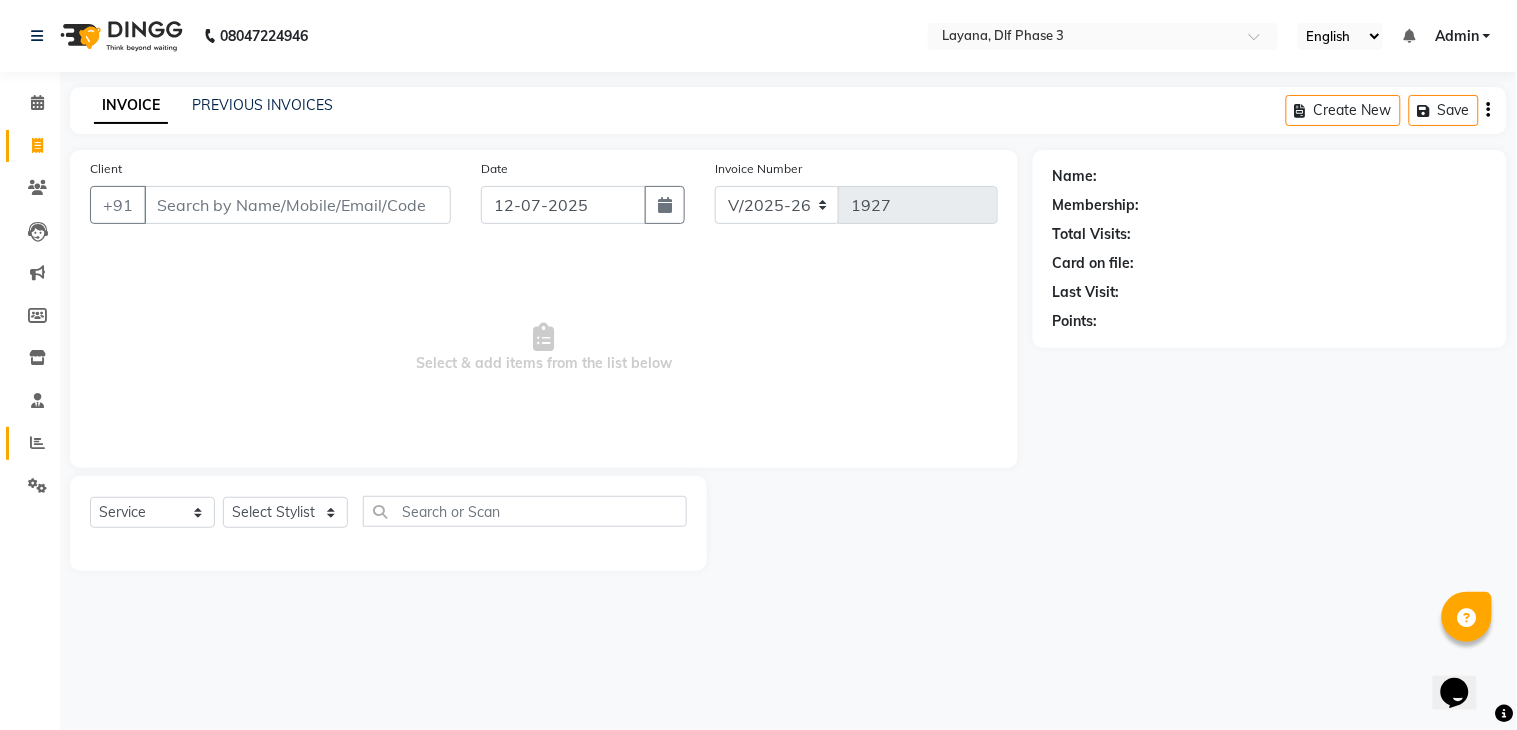 click on "Reports" 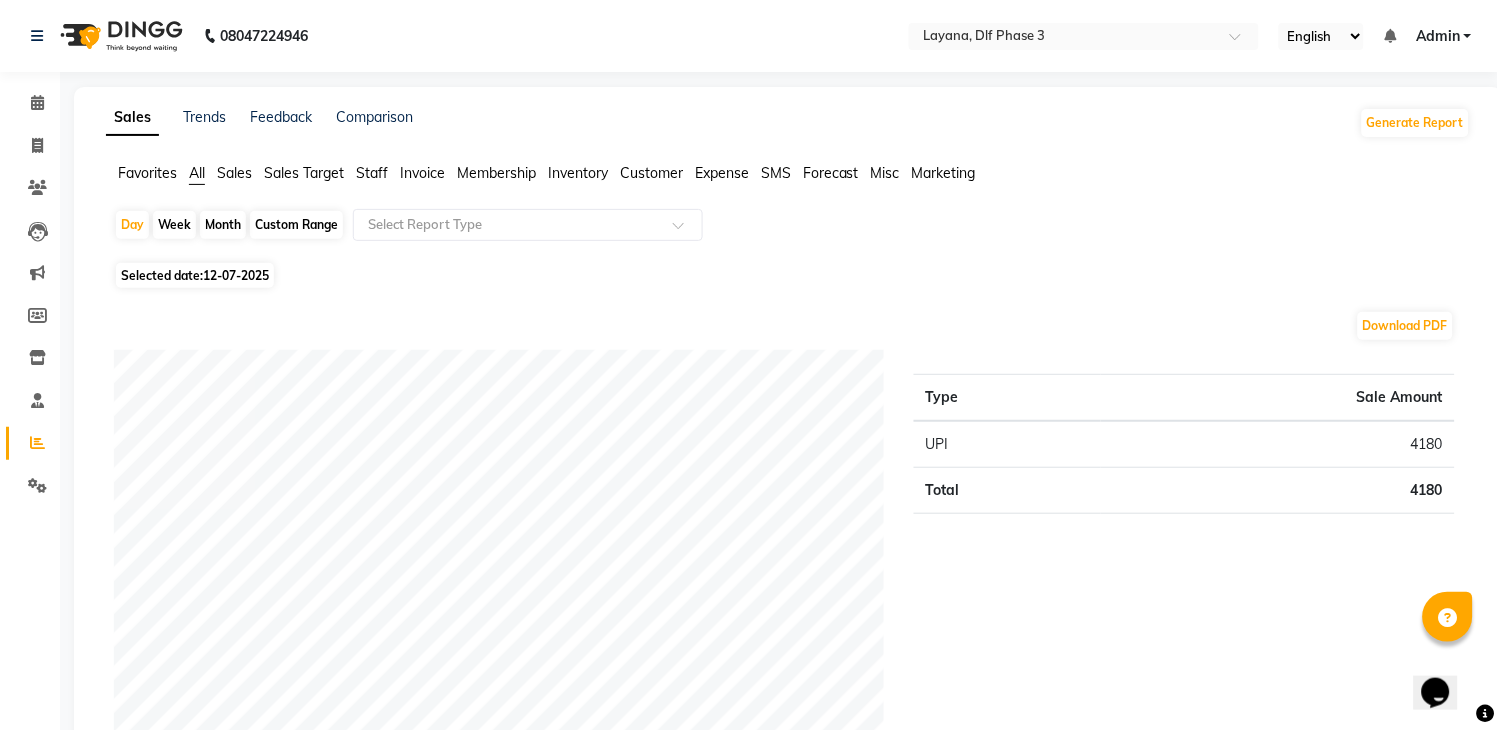 scroll, scrollTop: 638, scrollLeft: 0, axis: vertical 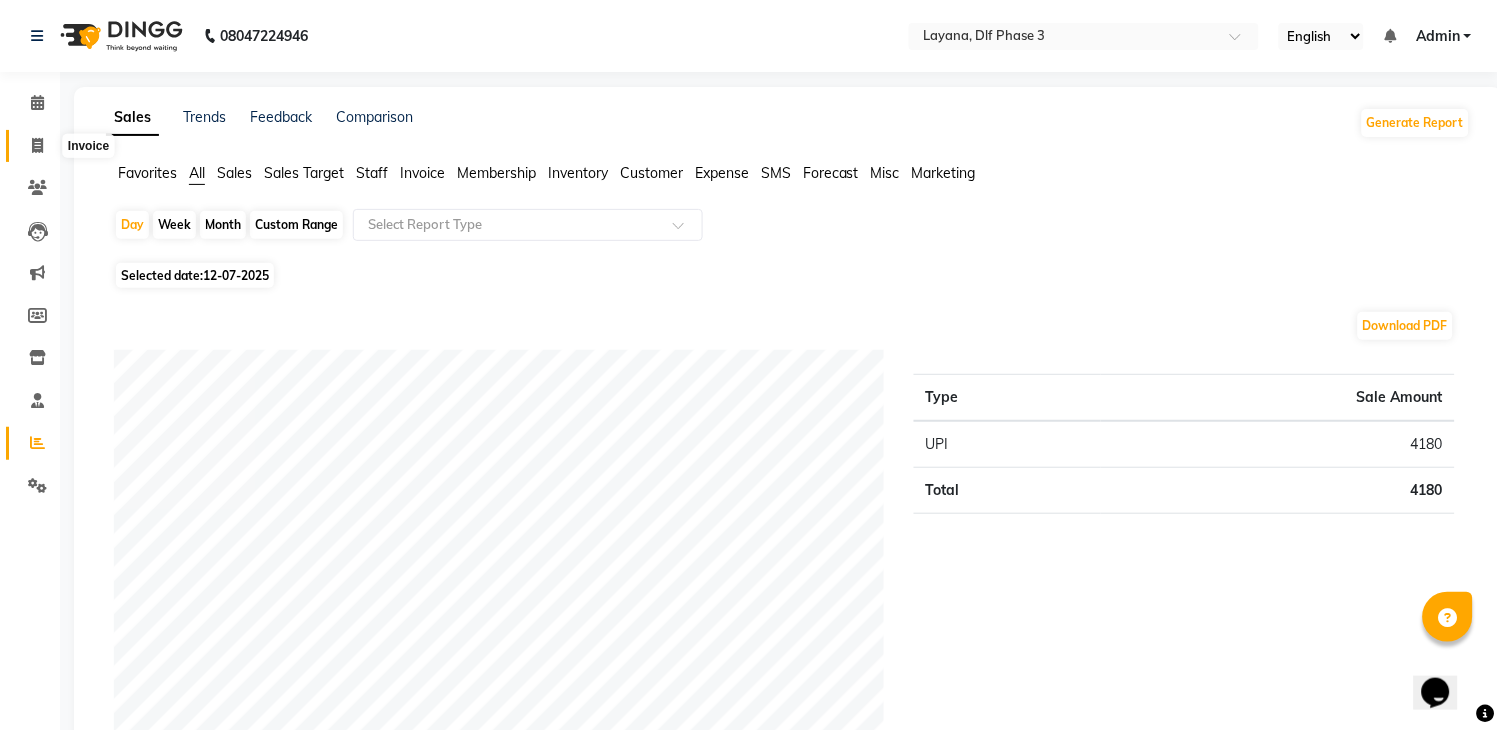 click 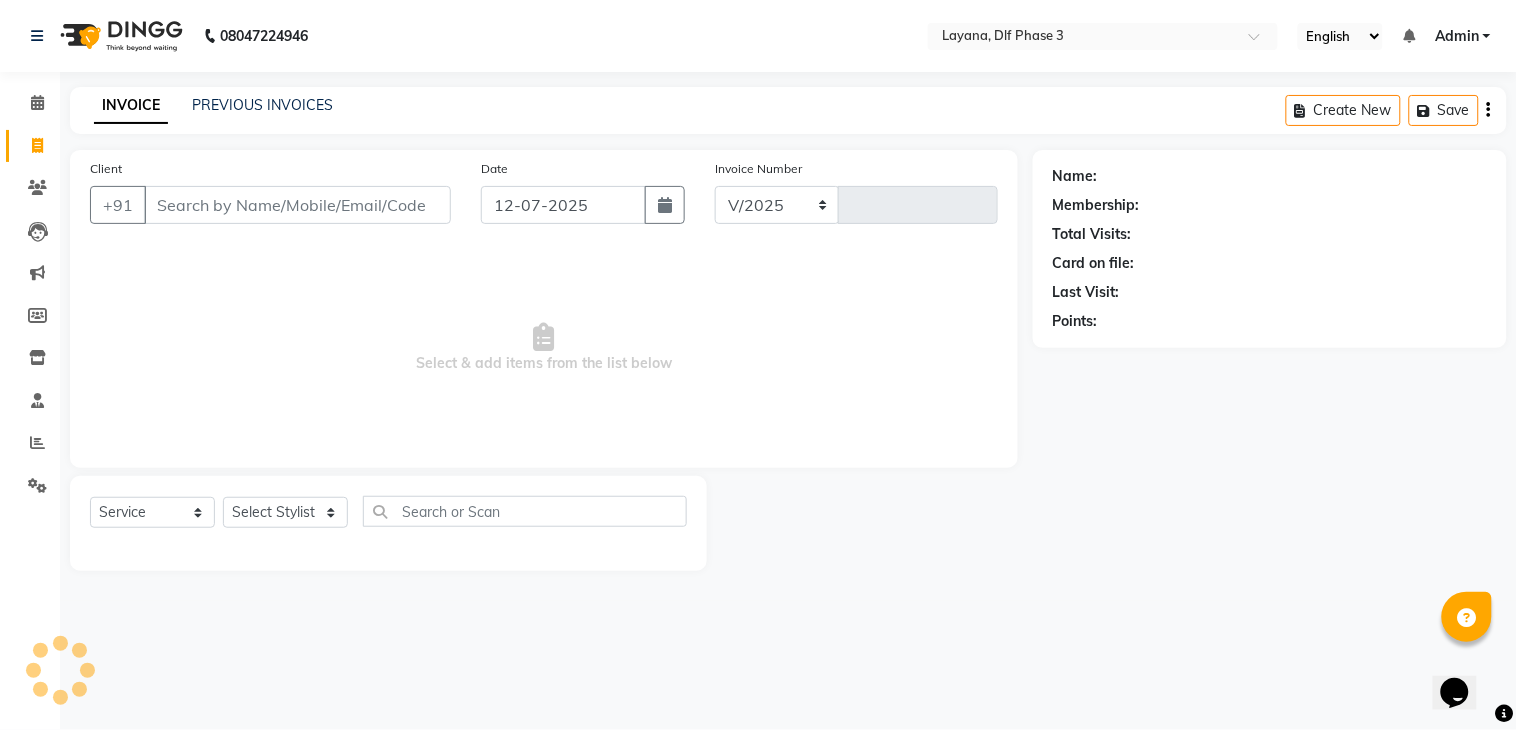 select on "6973" 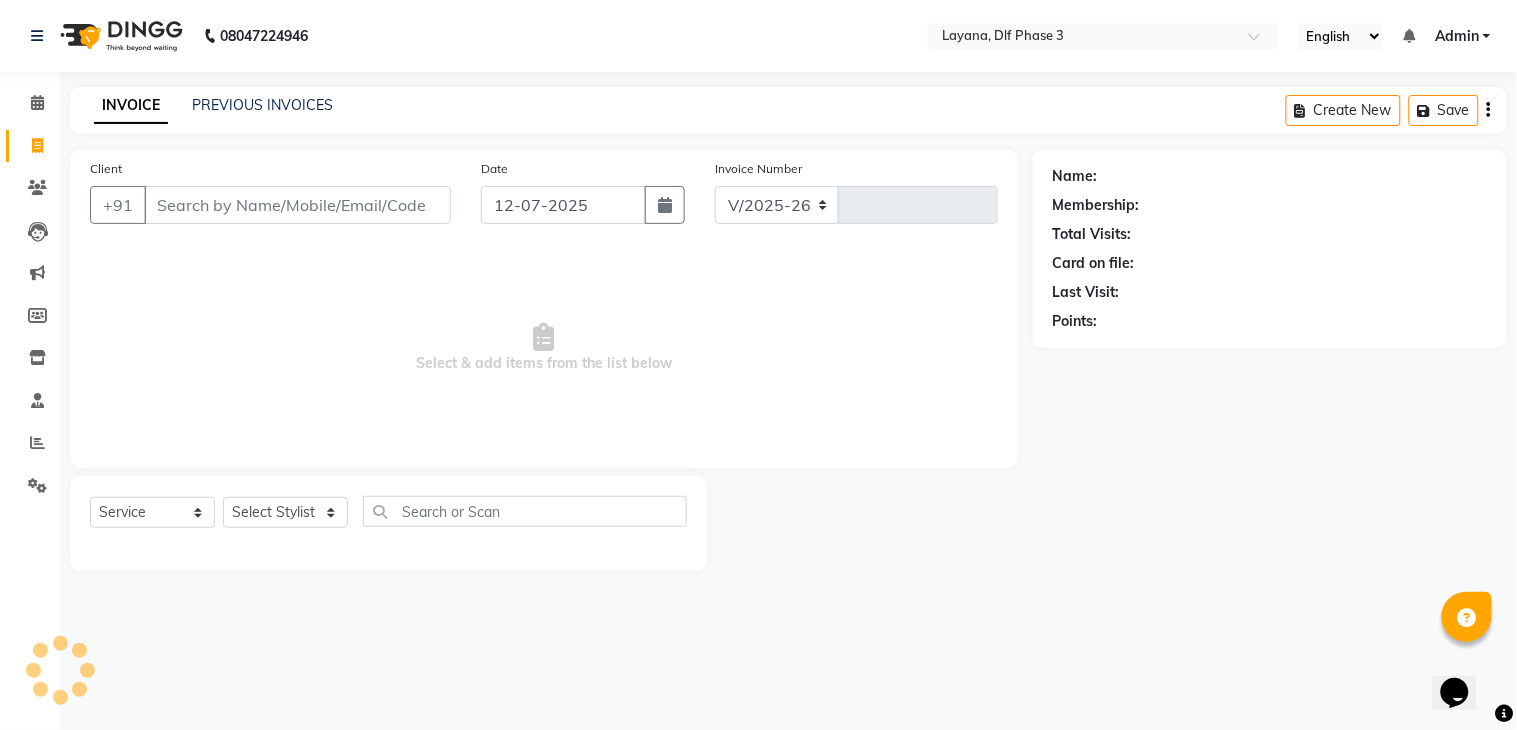 type on "1927" 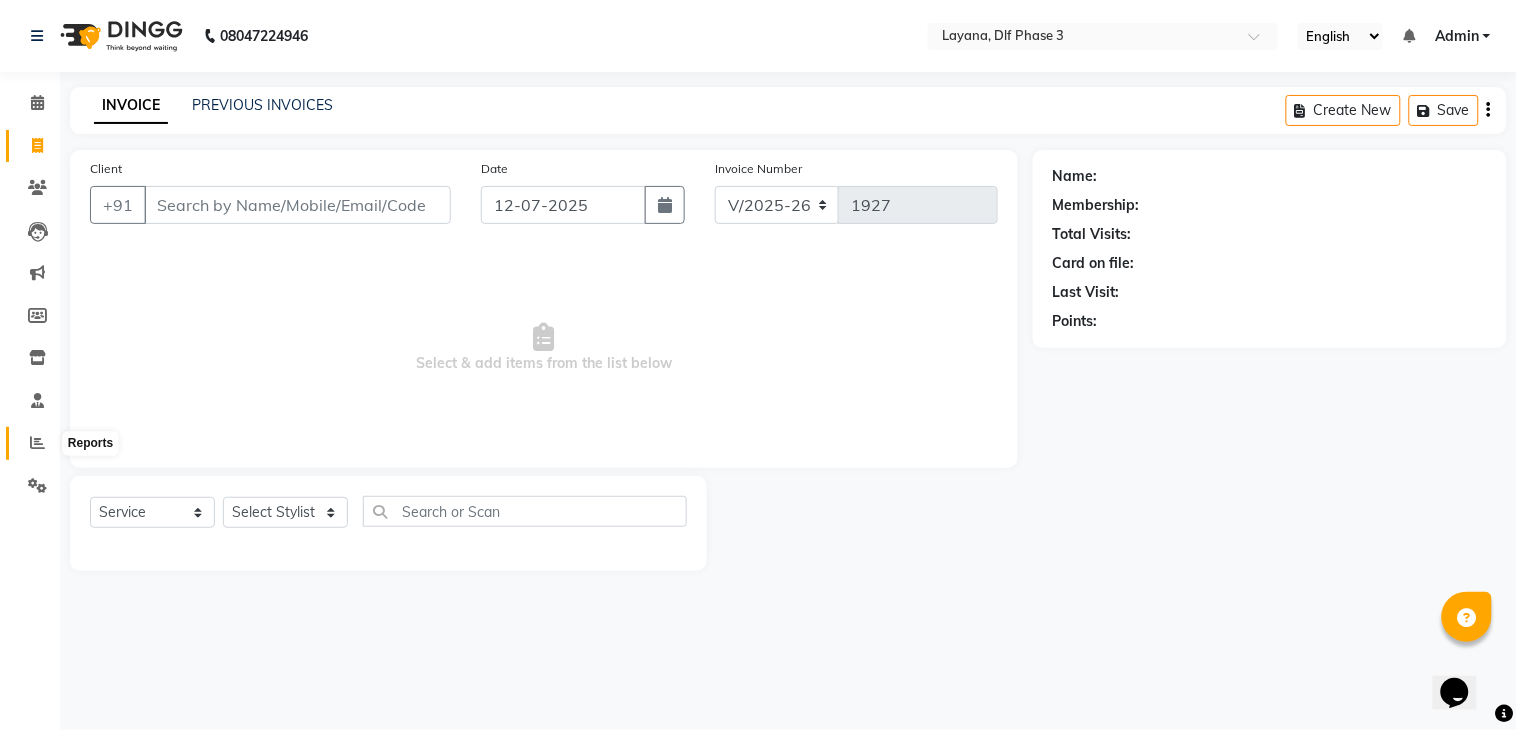 click 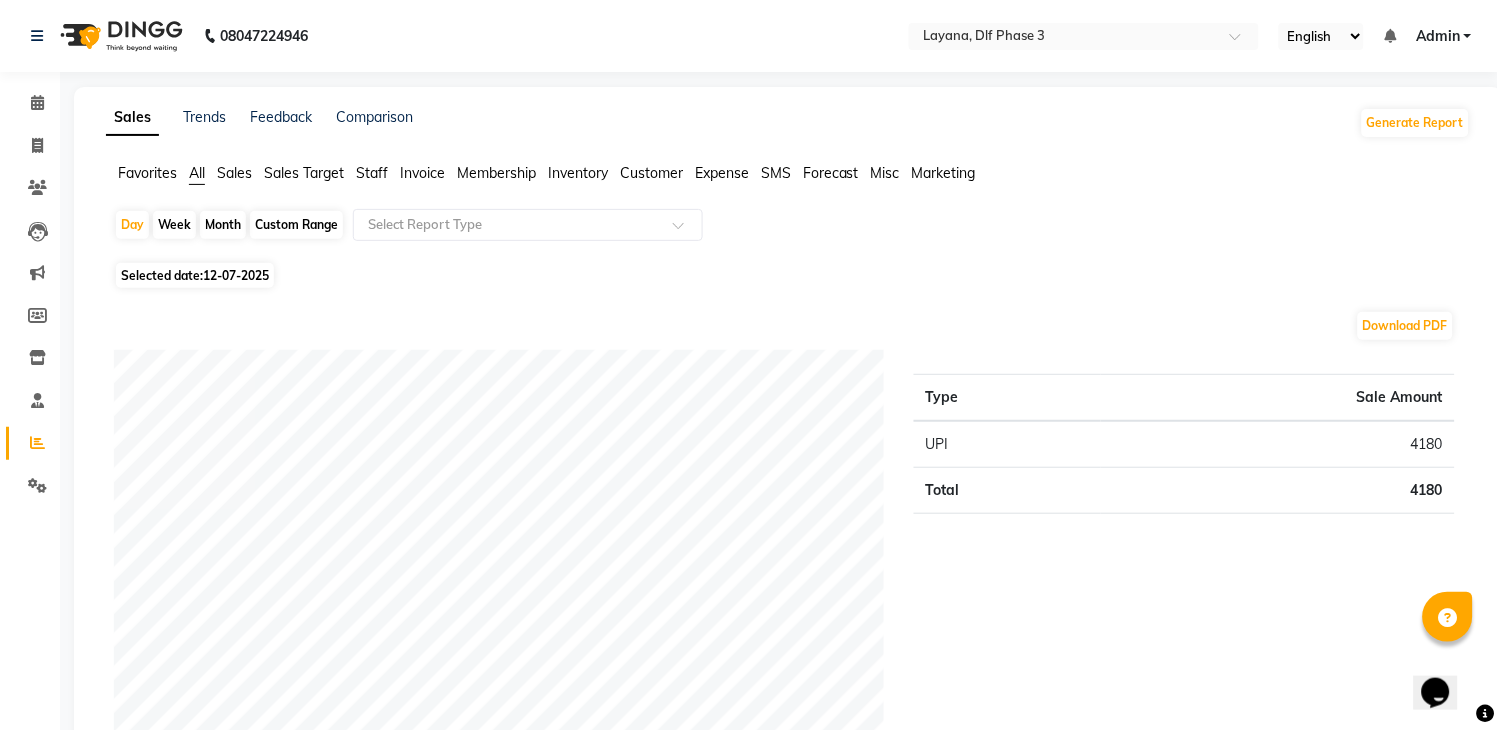 click on "Month" 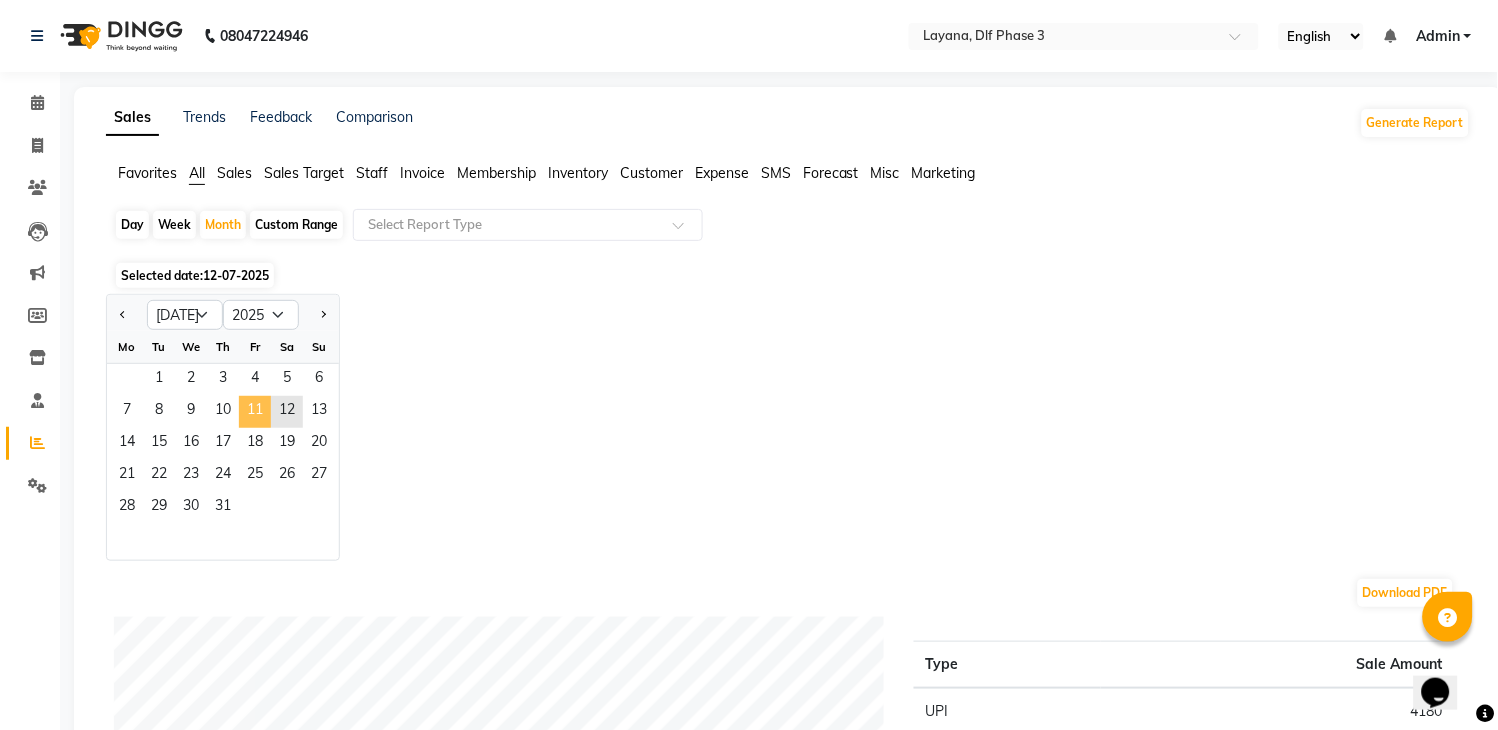 click on "11" 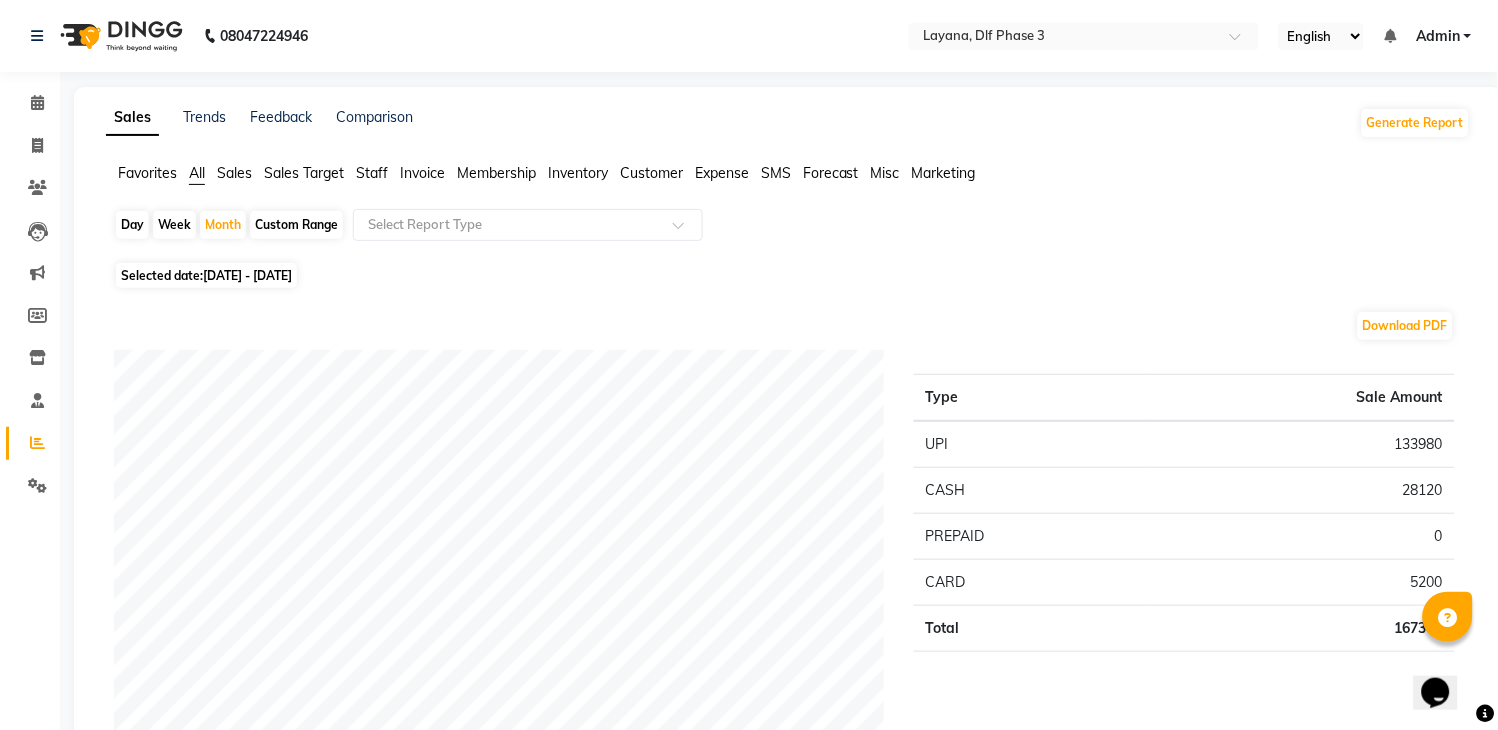 scroll, scrollTop: 638, scrollLeft: 0, axis: vertical 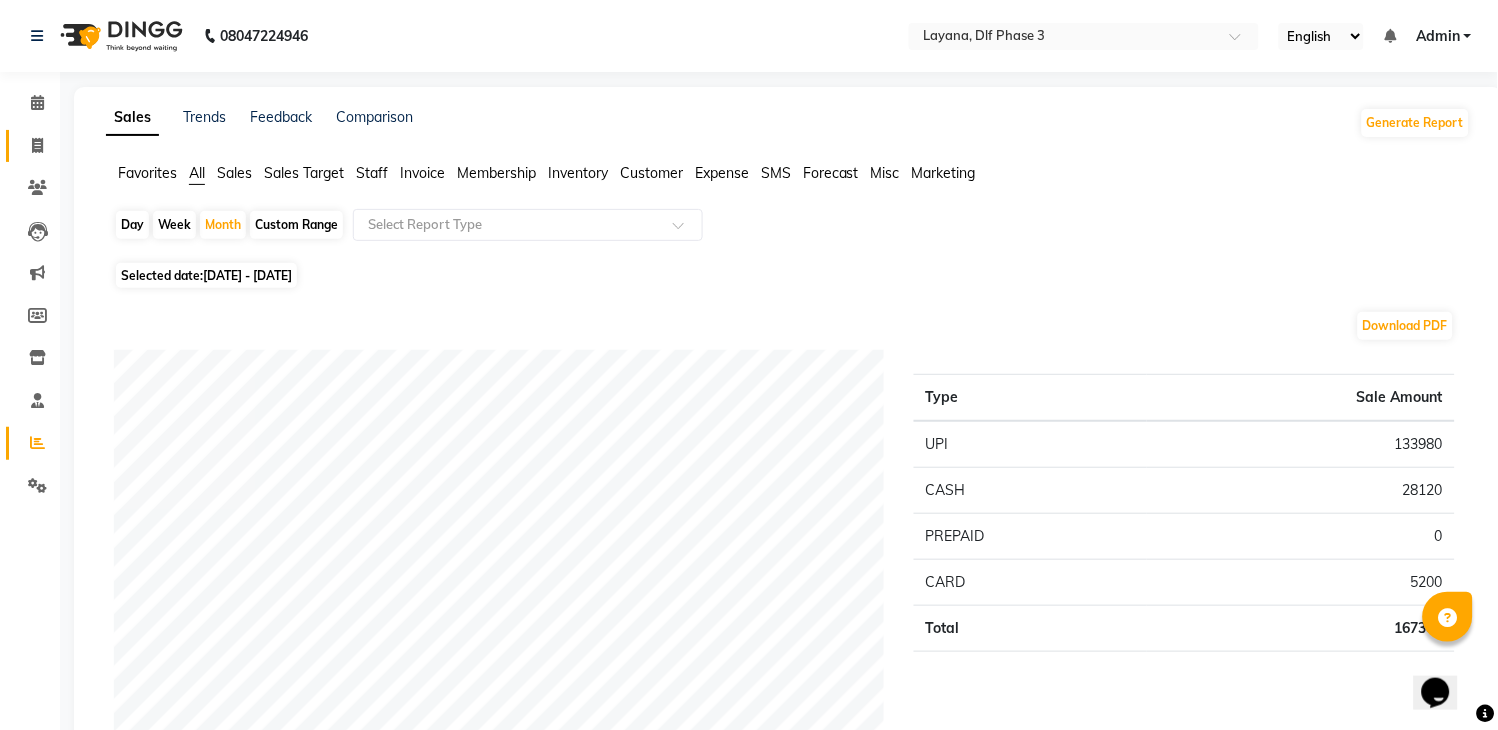 click on "Invoice" 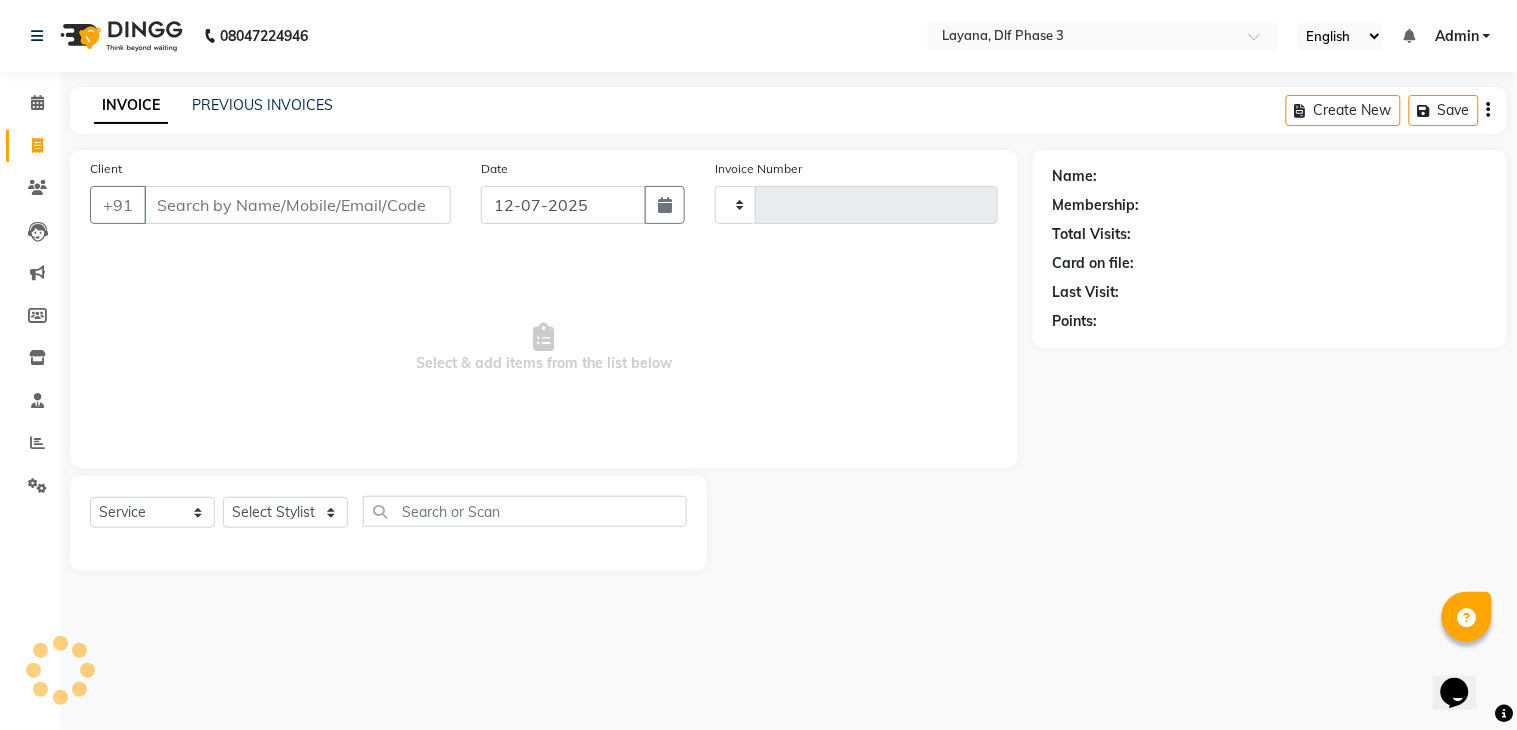 type on "1927" 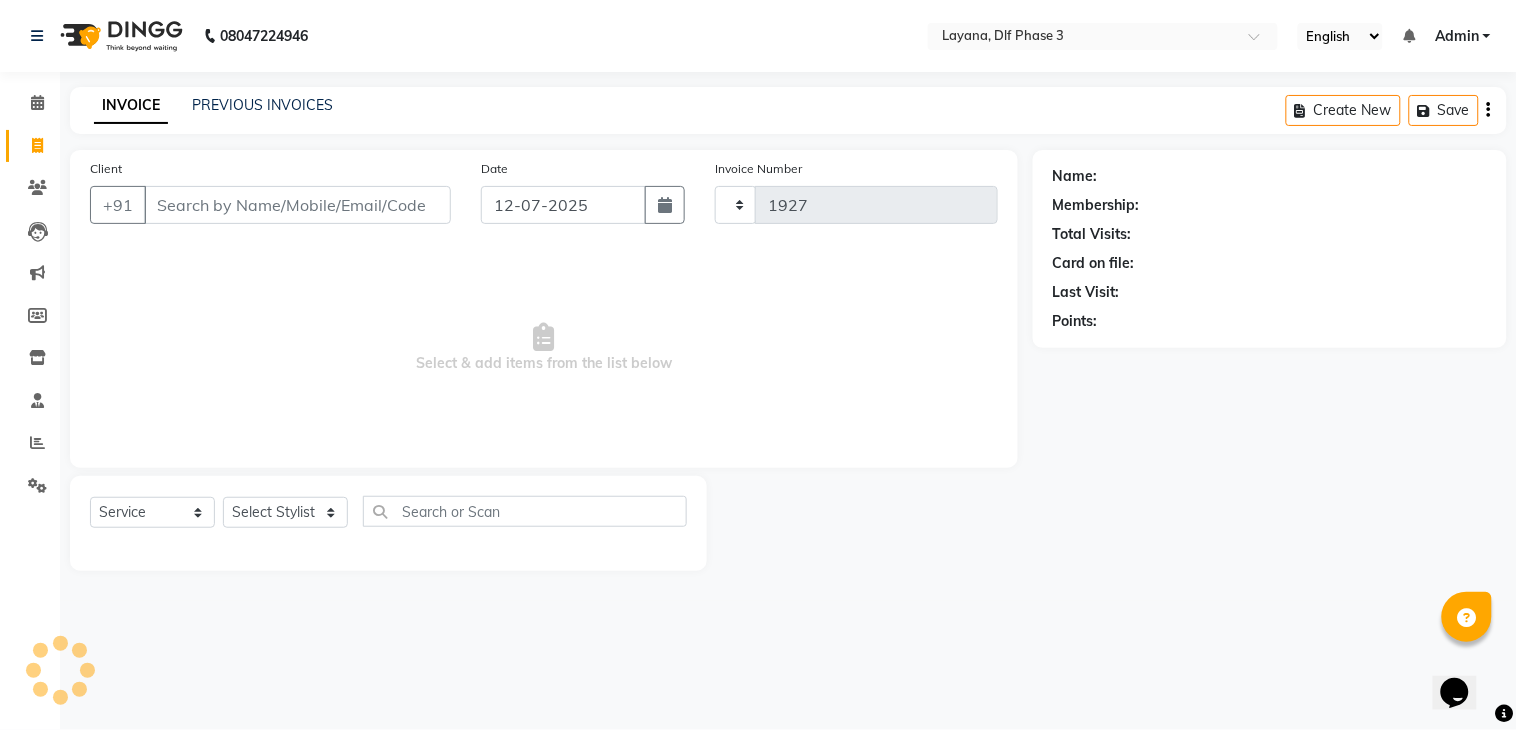 select on "6973" 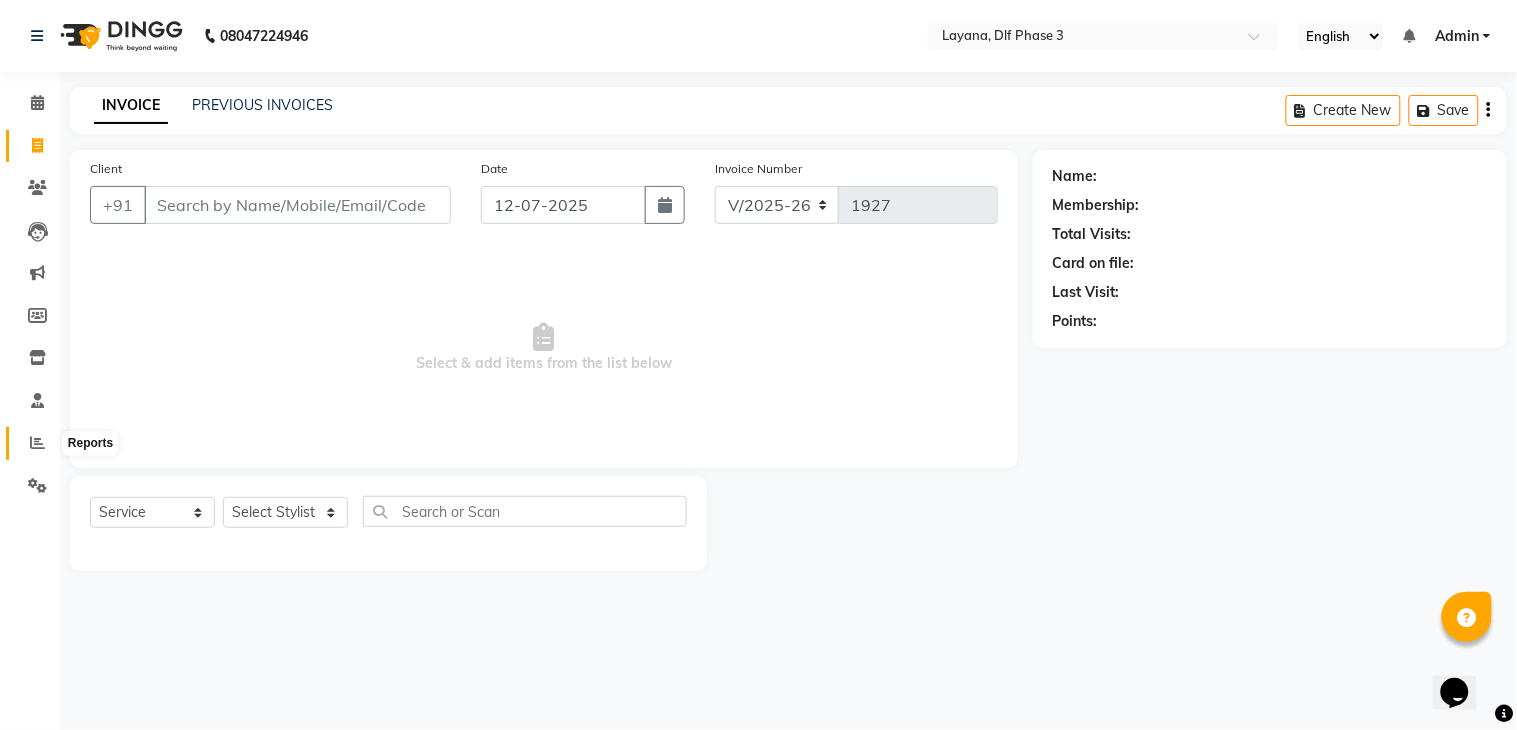 click 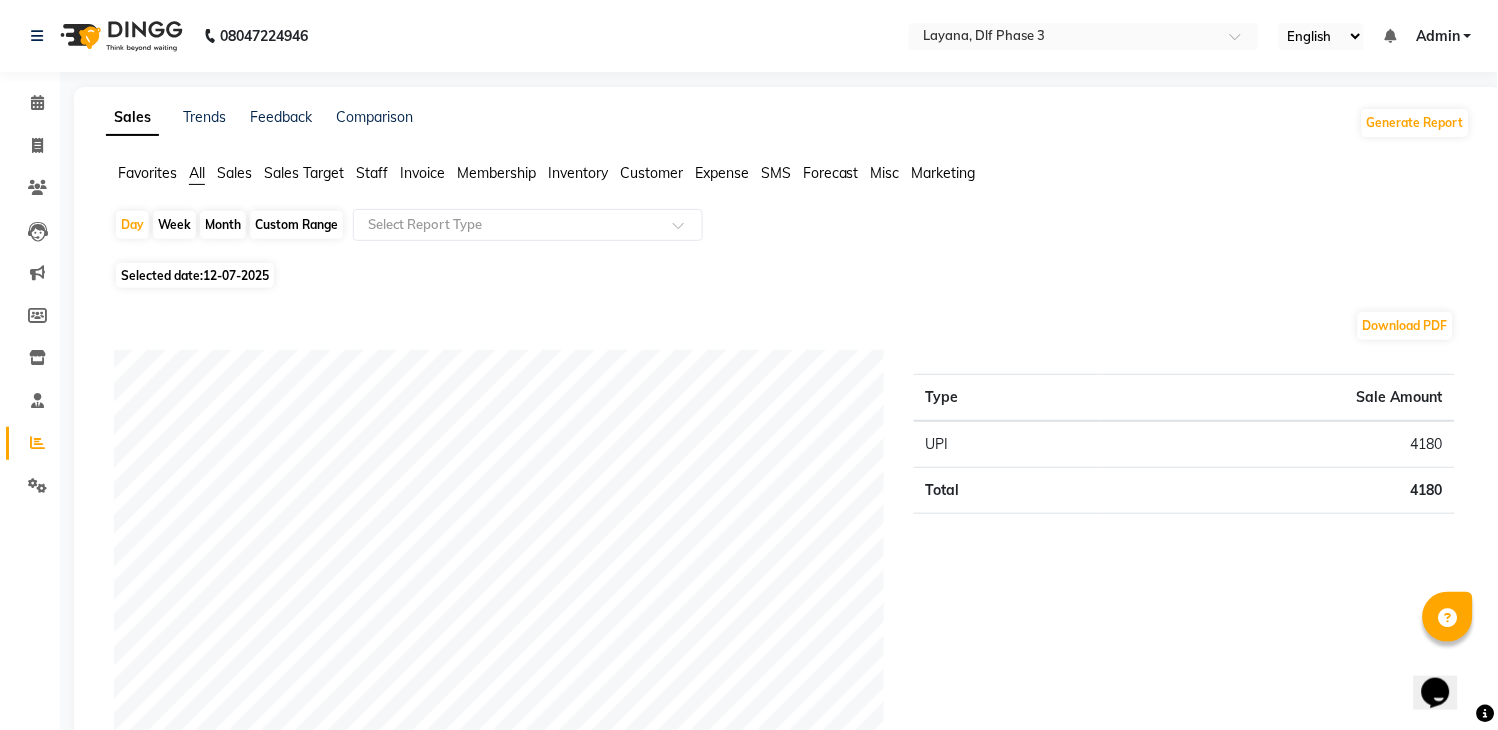click on "Month" 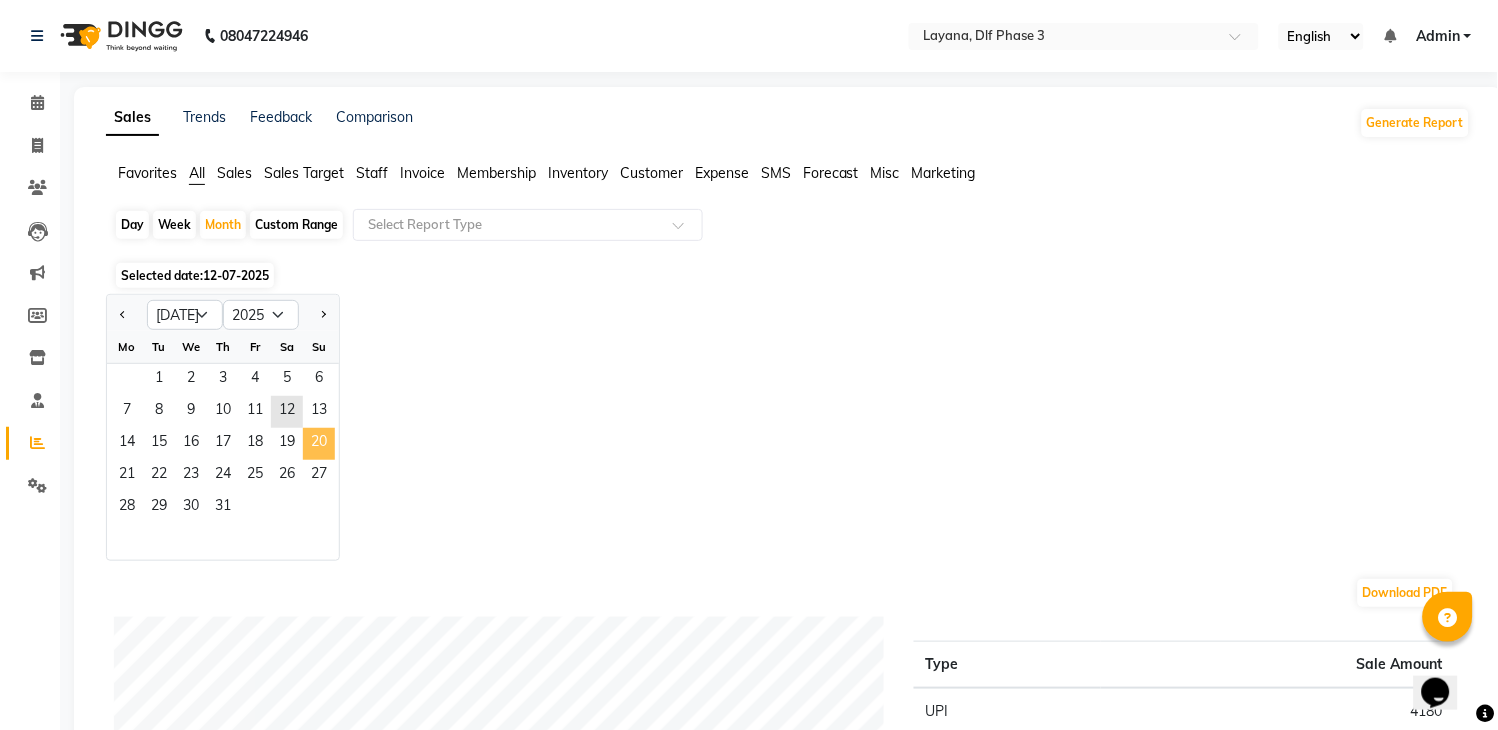 click on "20" 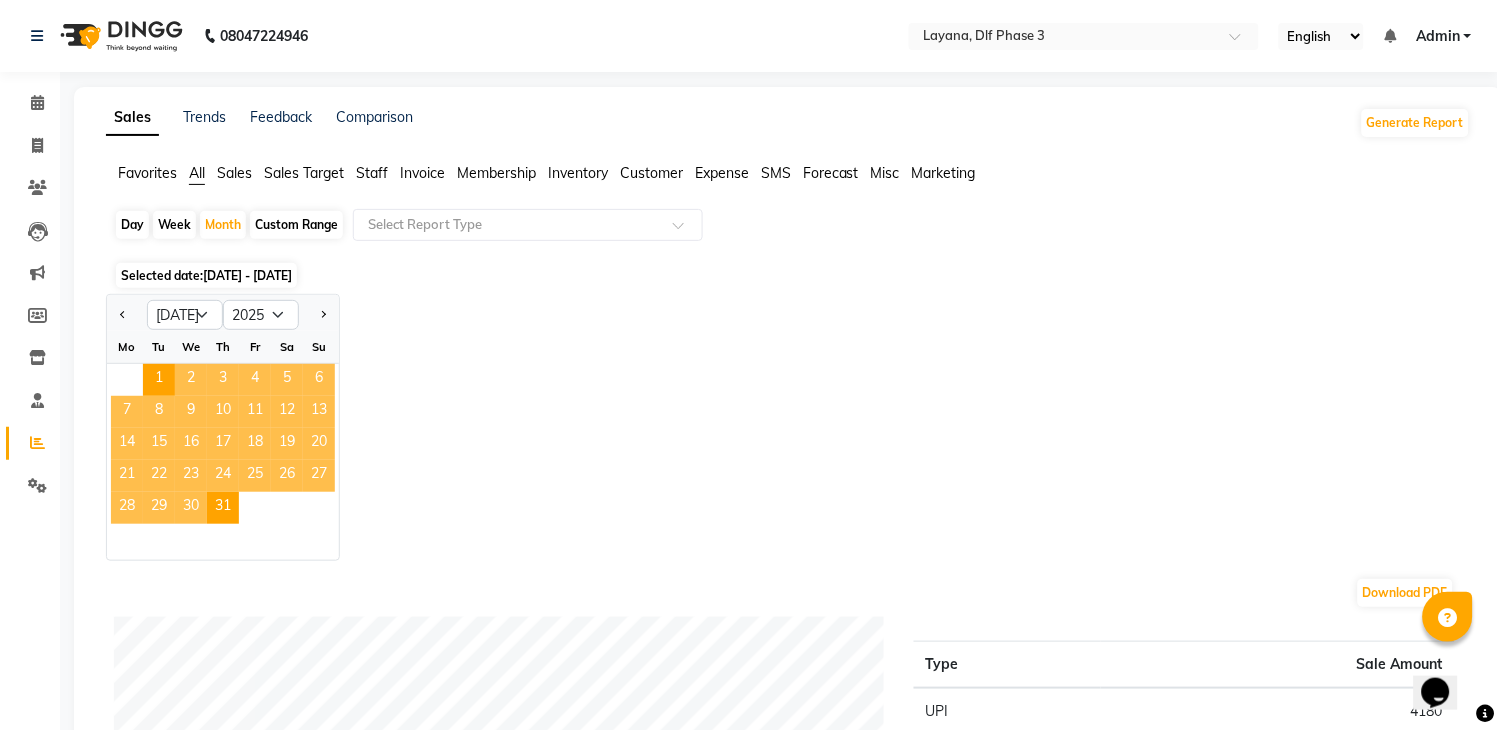 scroll, scrollTop: 638, scrollLeft: 0, axis: vertical 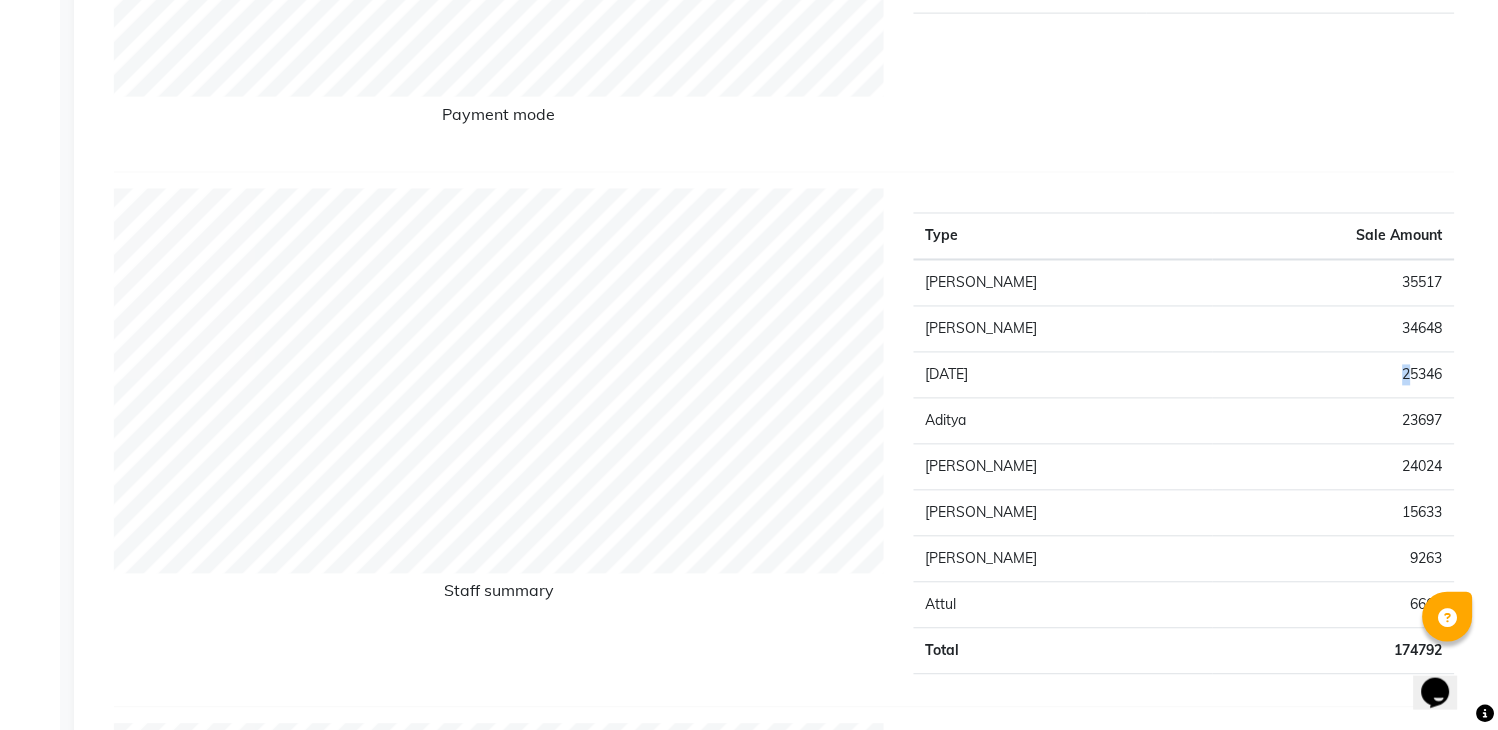 drag, startPoint x: 1405, startPoint y: 360, endPoint x: 1403, endPoint y: 370, distance: 10.198039 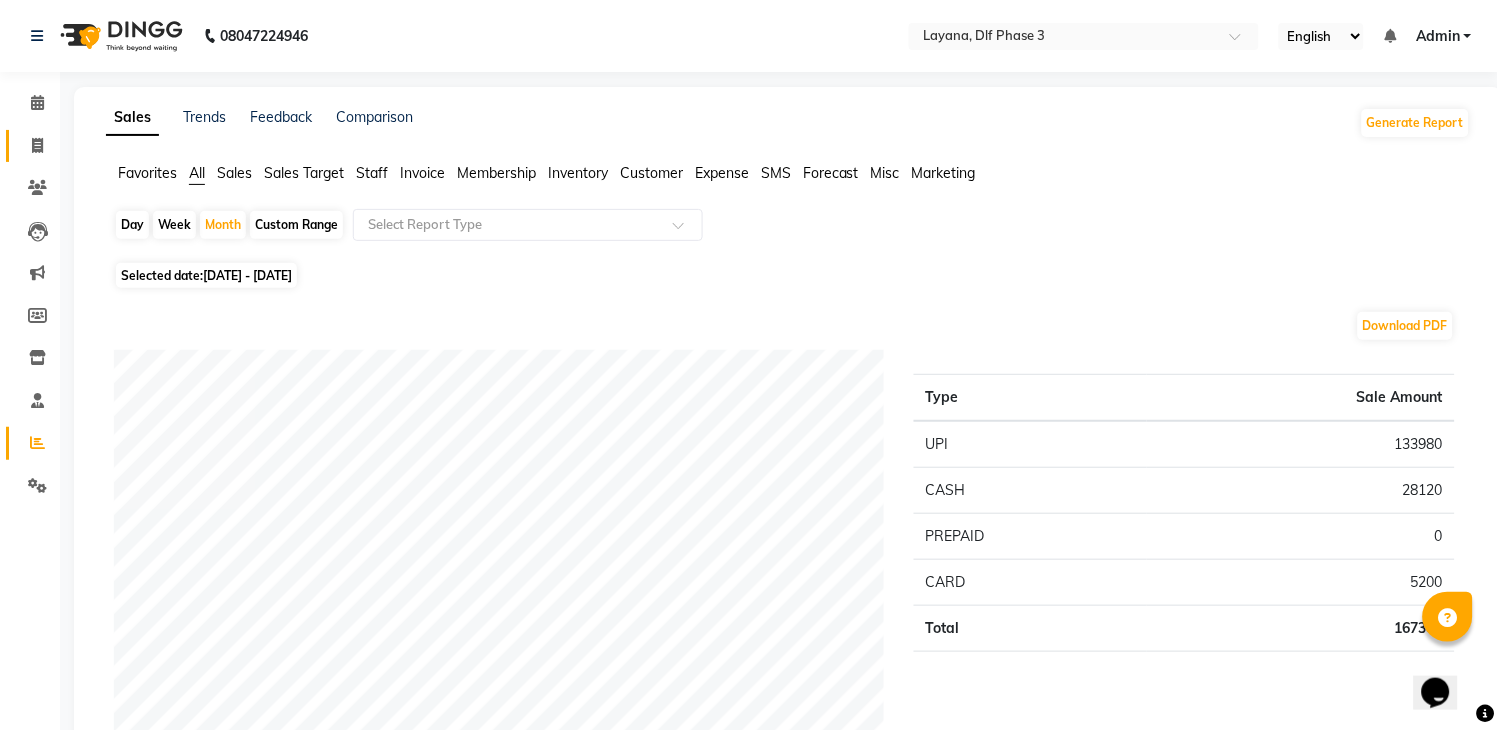 click on "Invoice" 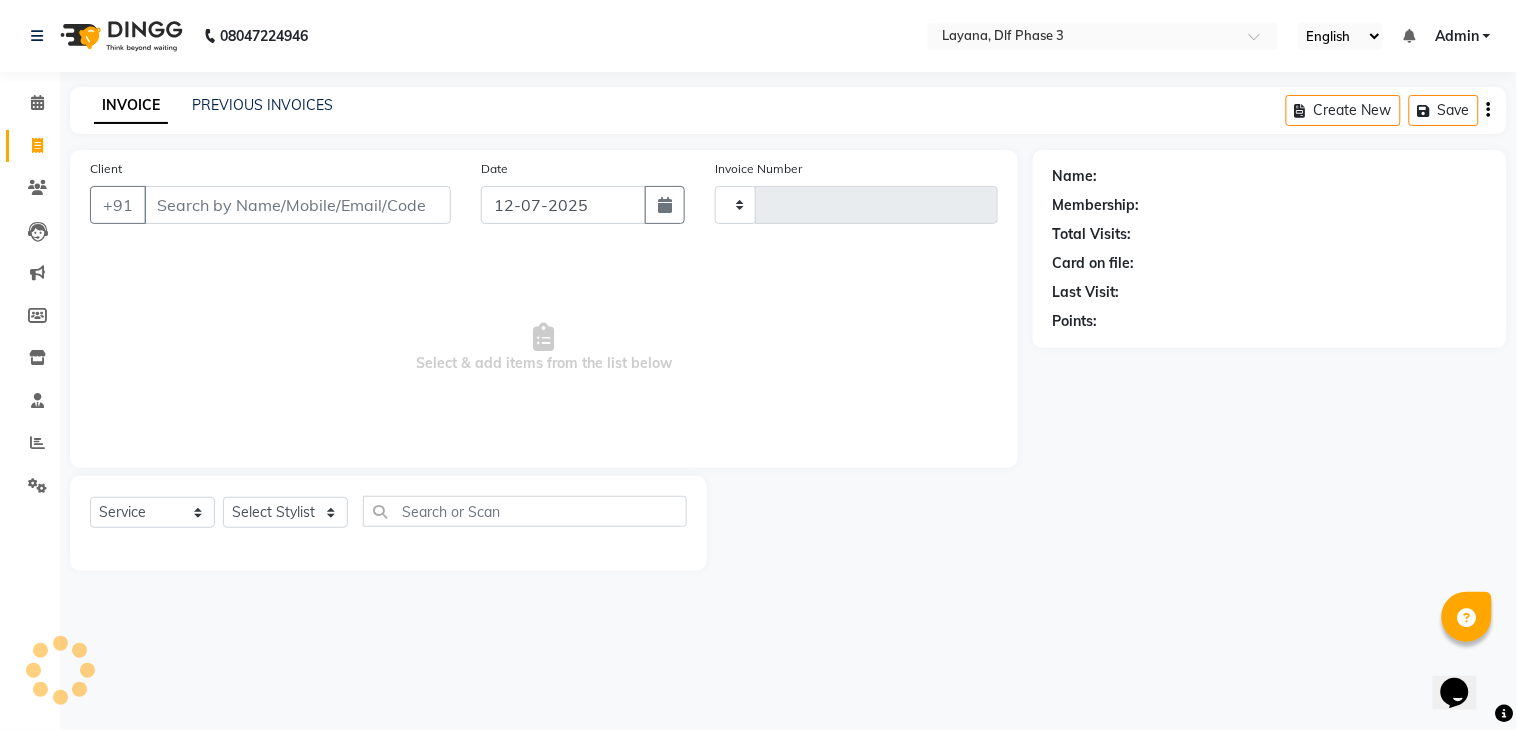 type on "1927" 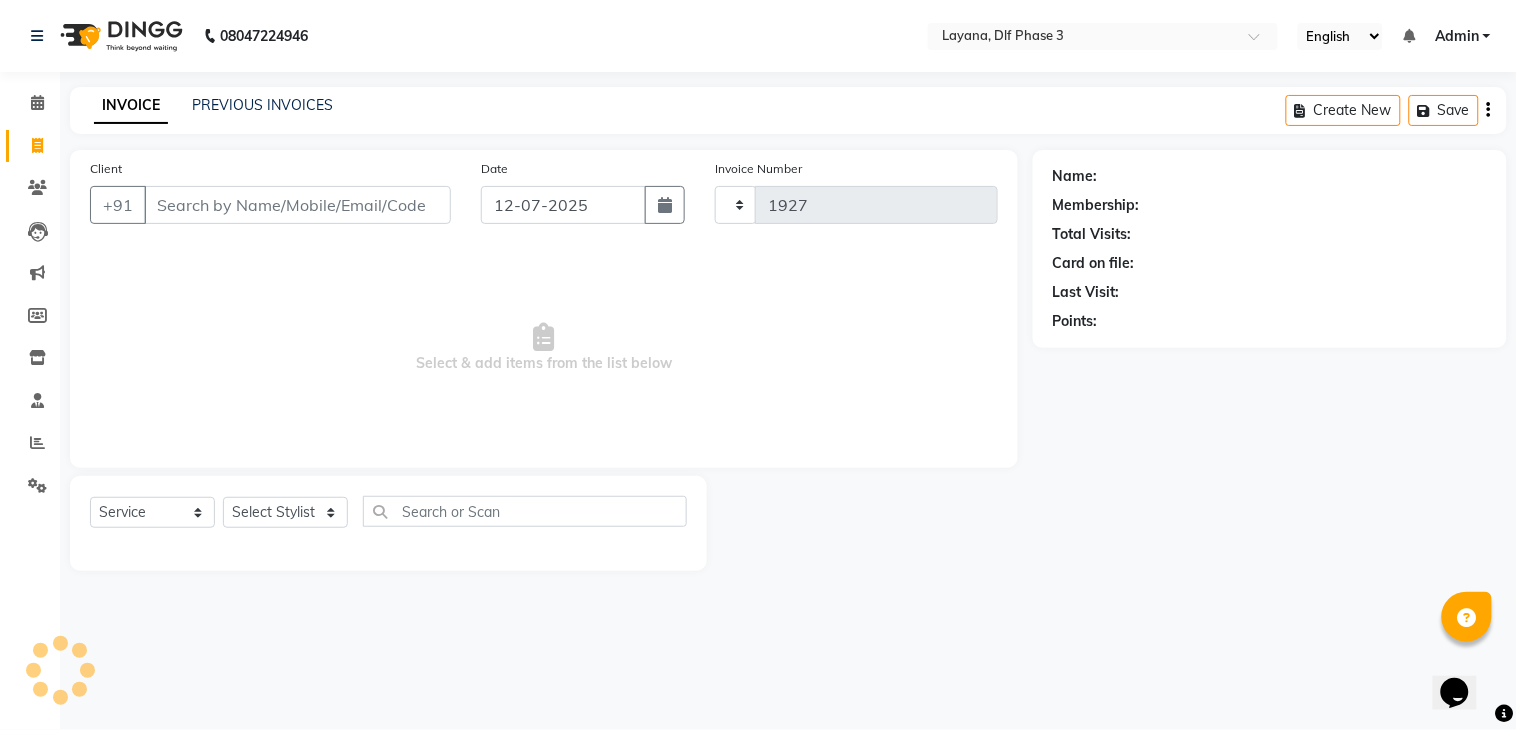 select on "6973" 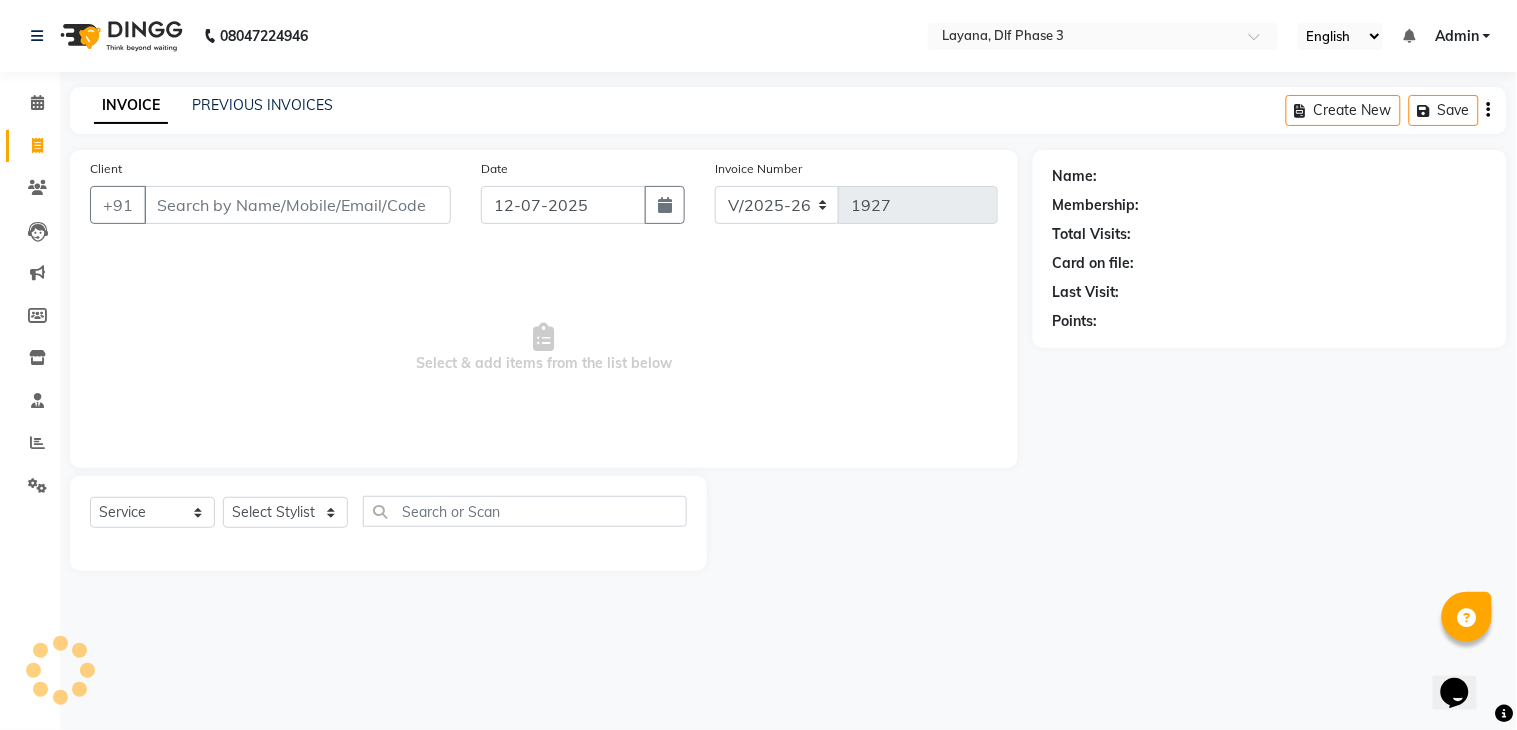 click on "Client" at bounding box center (297, 205) 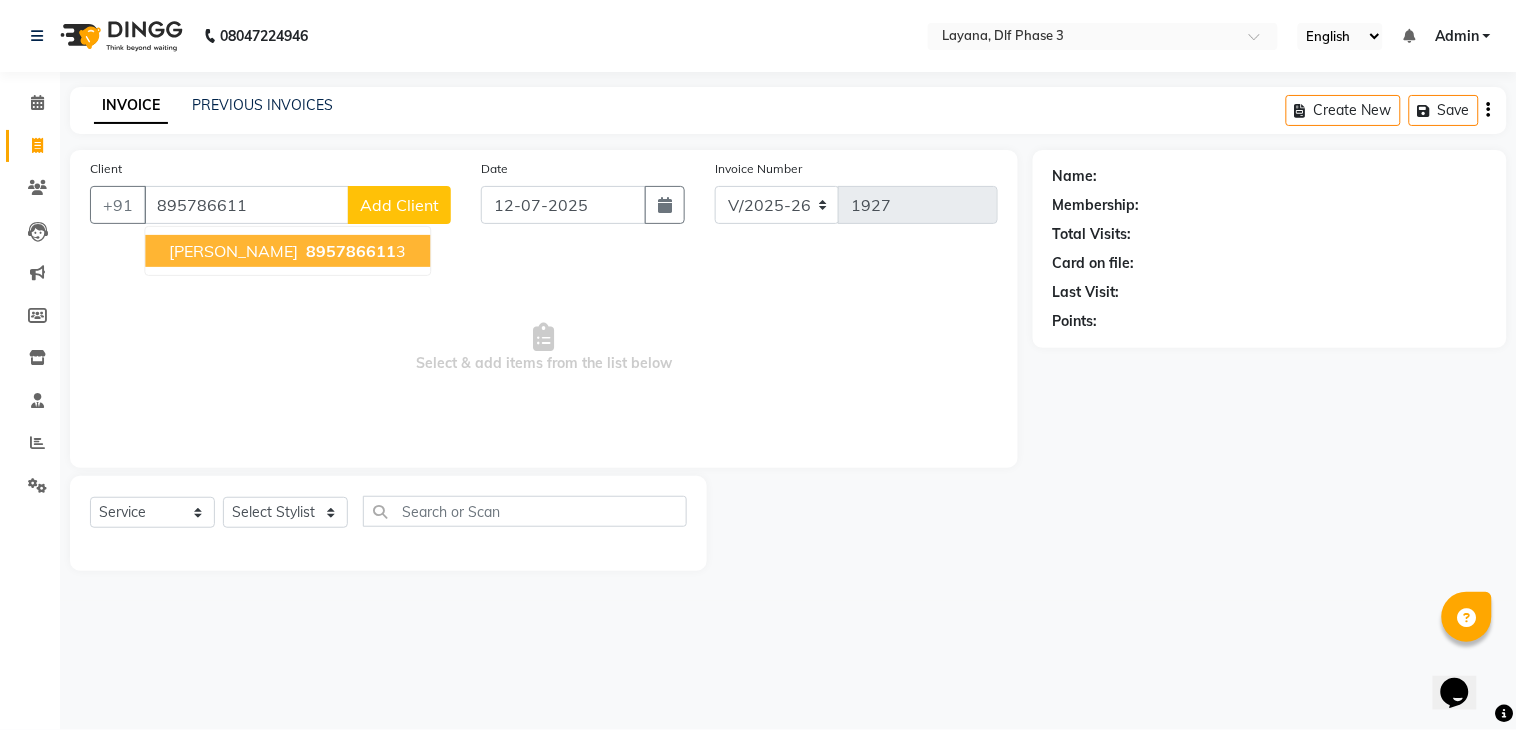 click on "895786611" at bounding box center [351, 251] 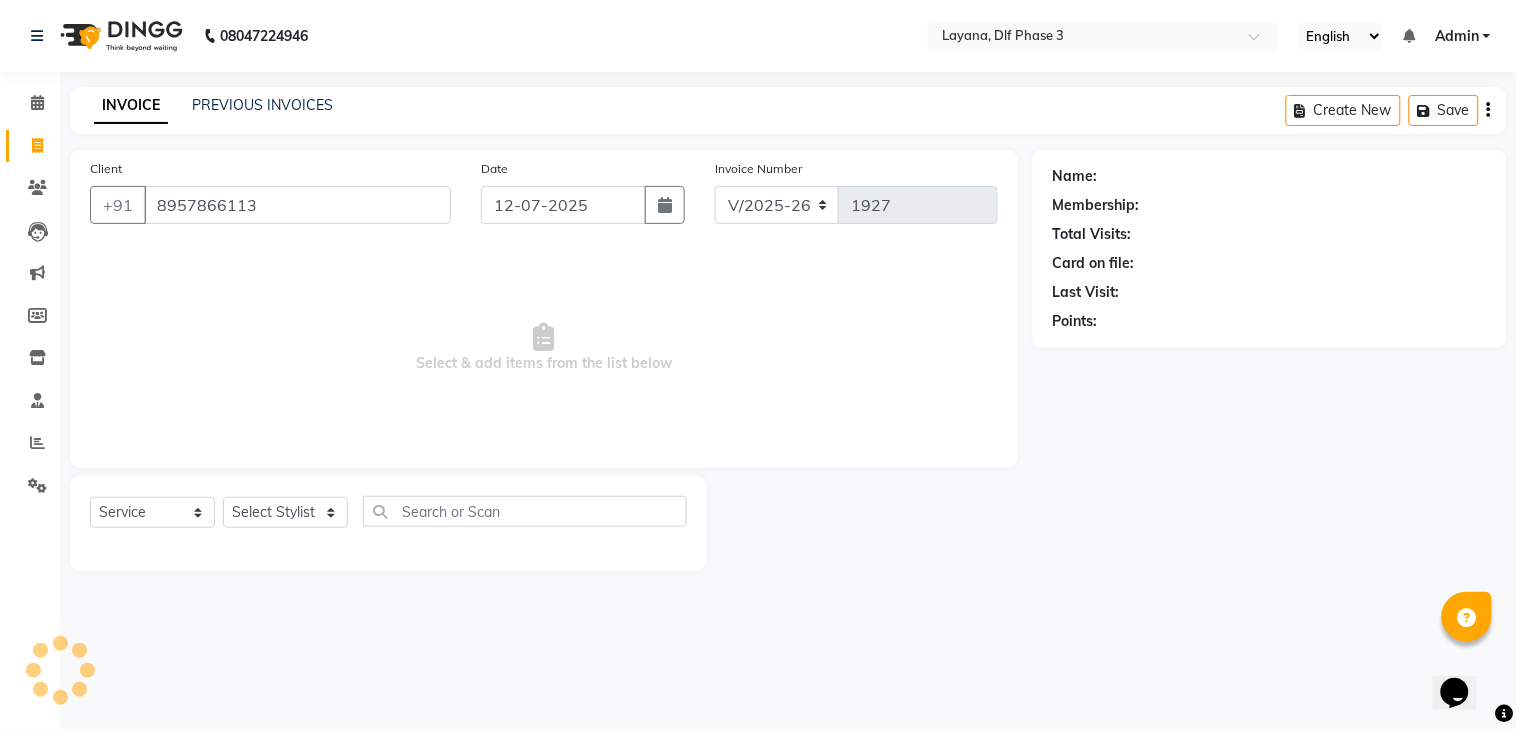 type on "8957866113" 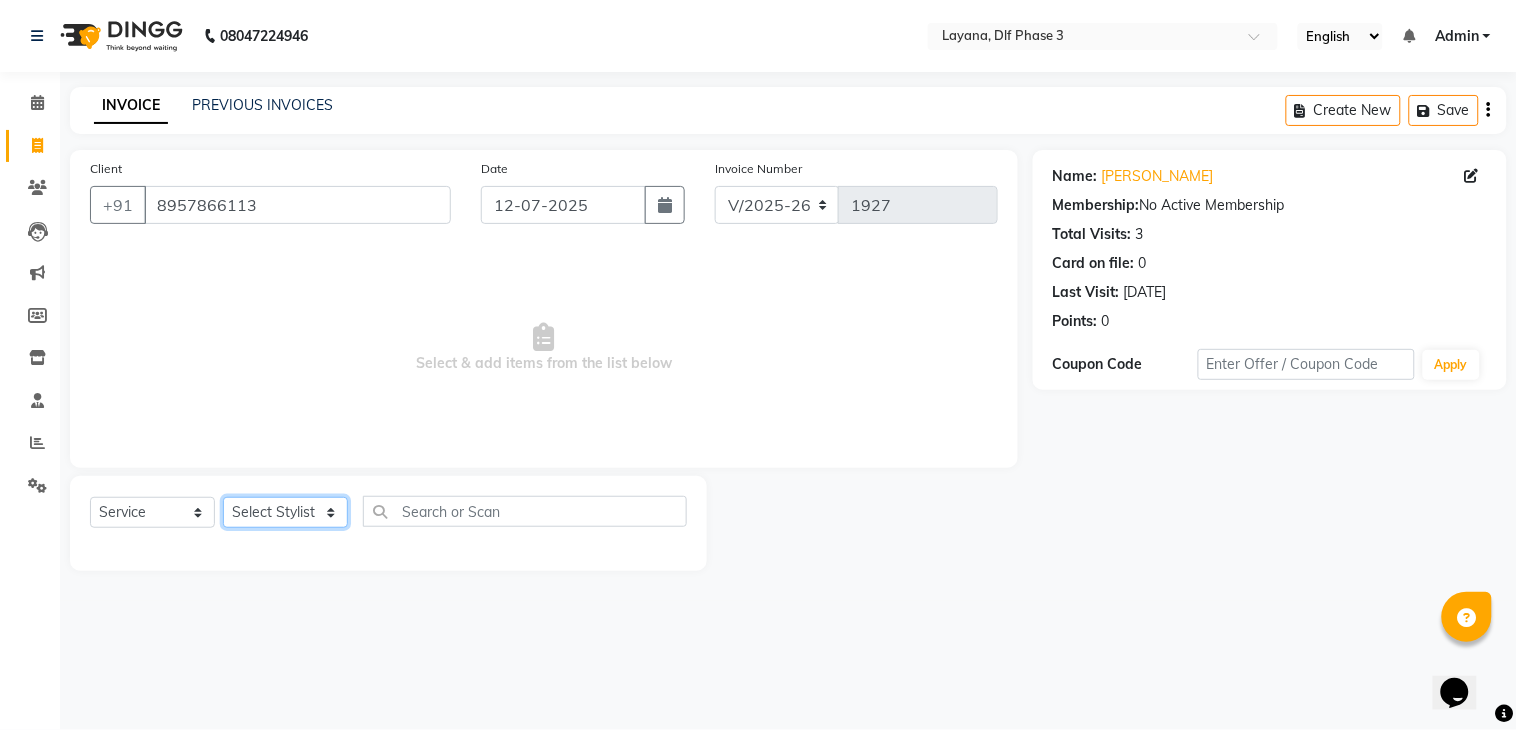 click on "Select Stylist aditya Attul kamal Kartik  keshav sanjana Shadab supriya" 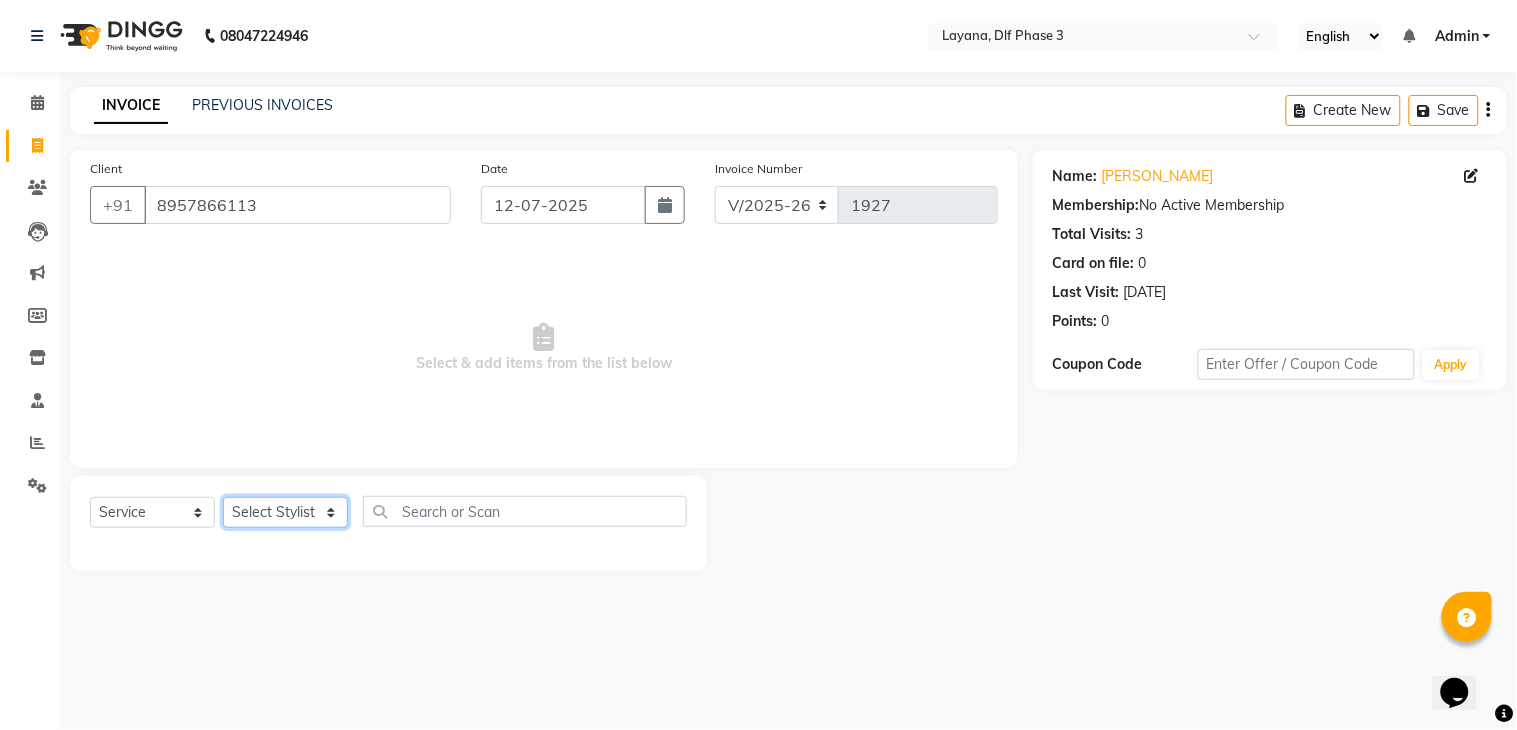 select on "57637" 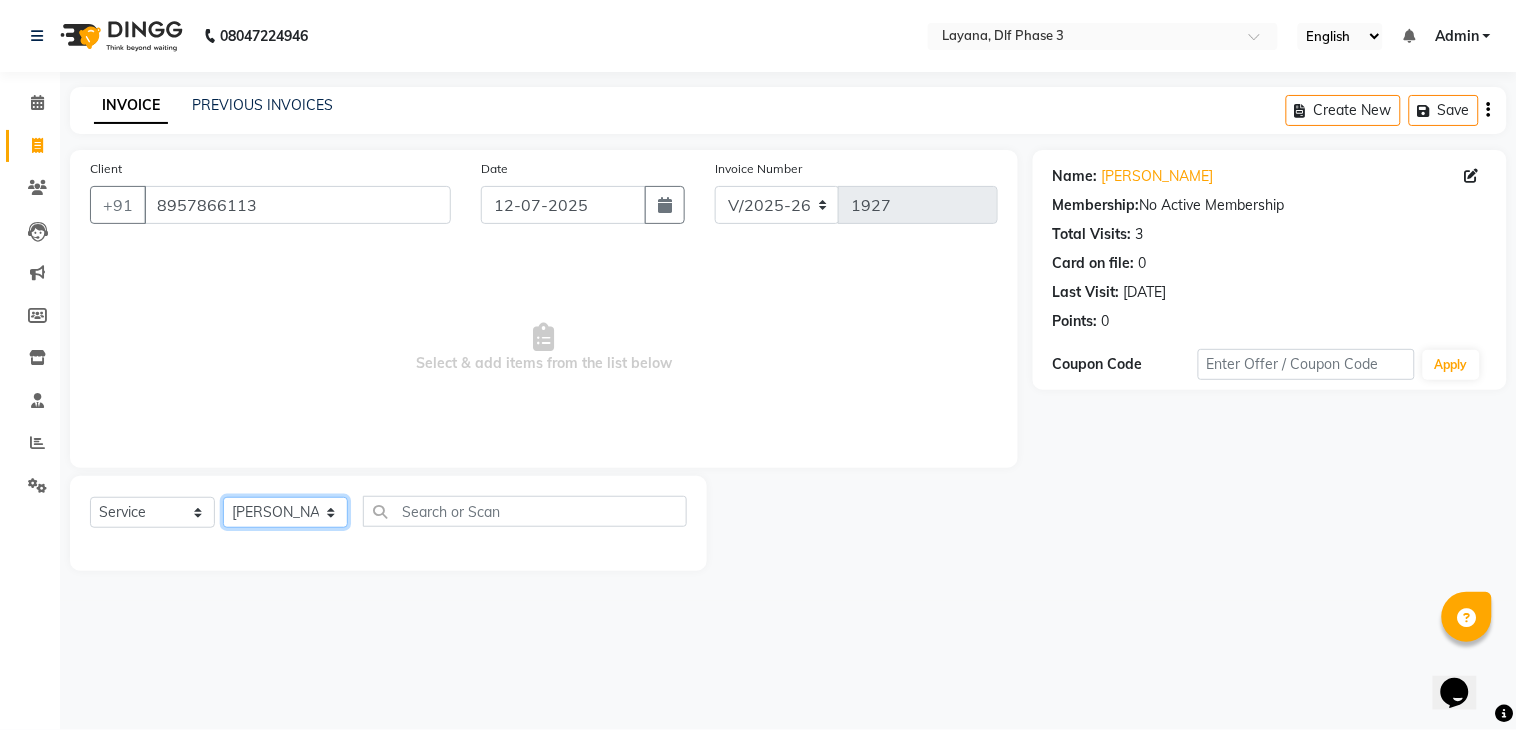 click on "Select Stylist aditya Attul kamal Kartik  keshav sanjana Shadab supriya" 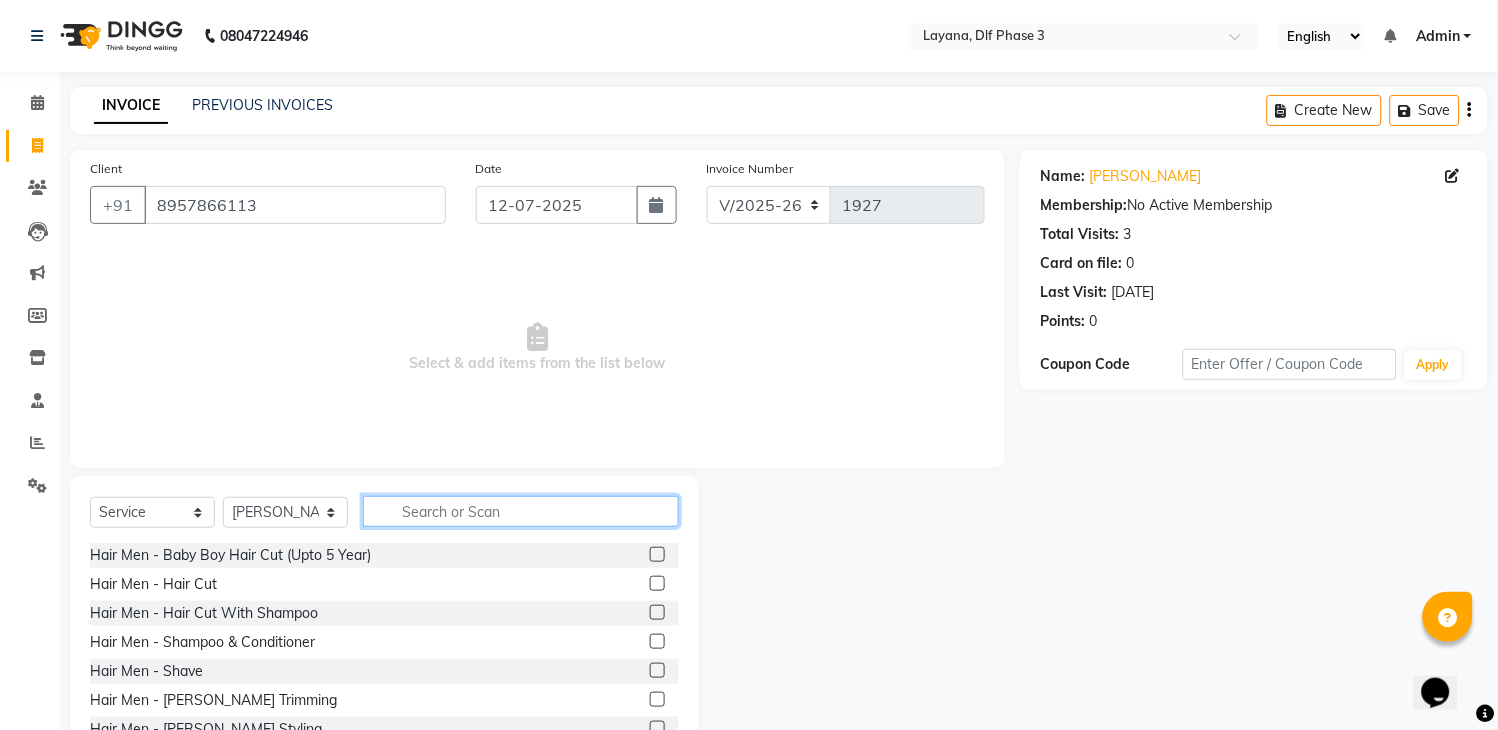 click 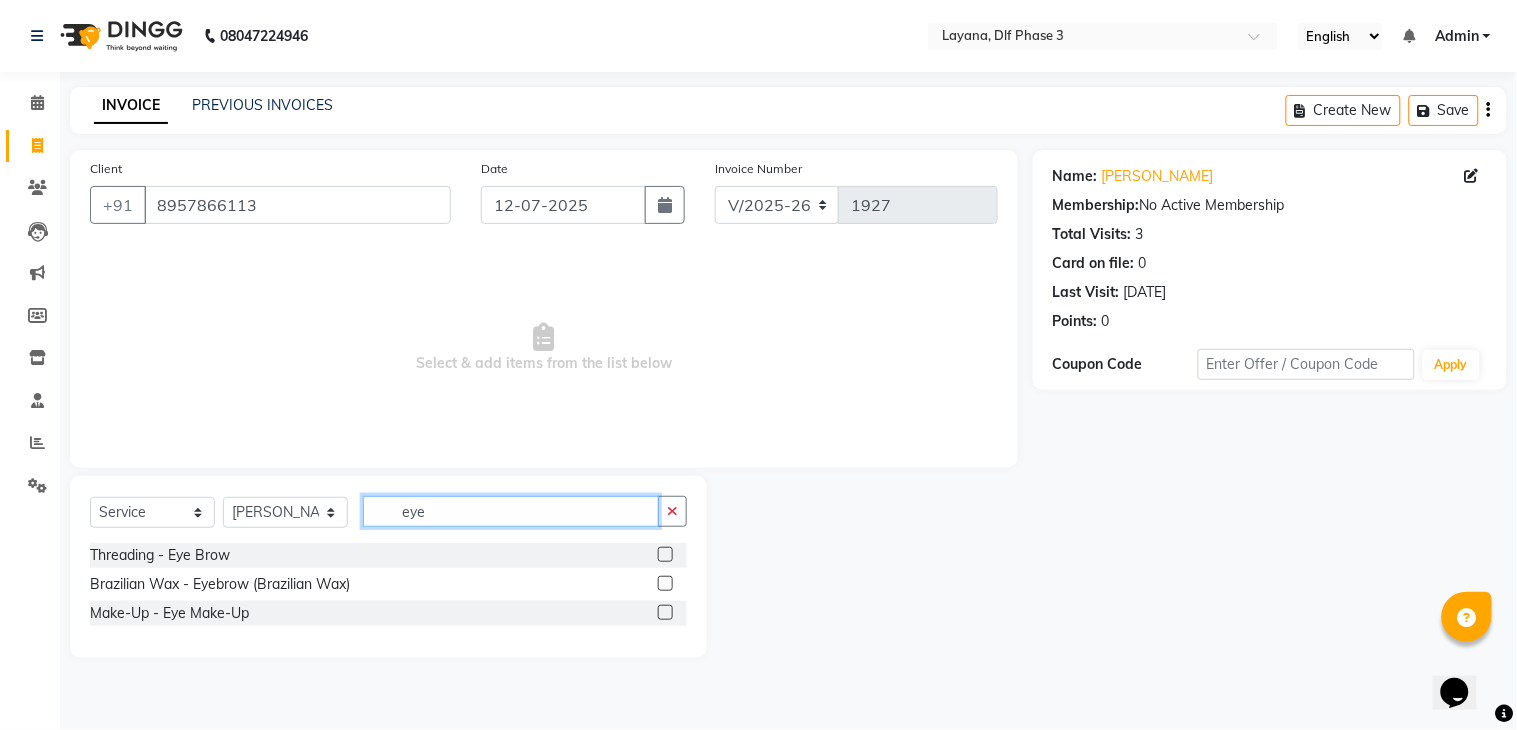 type on "eye" 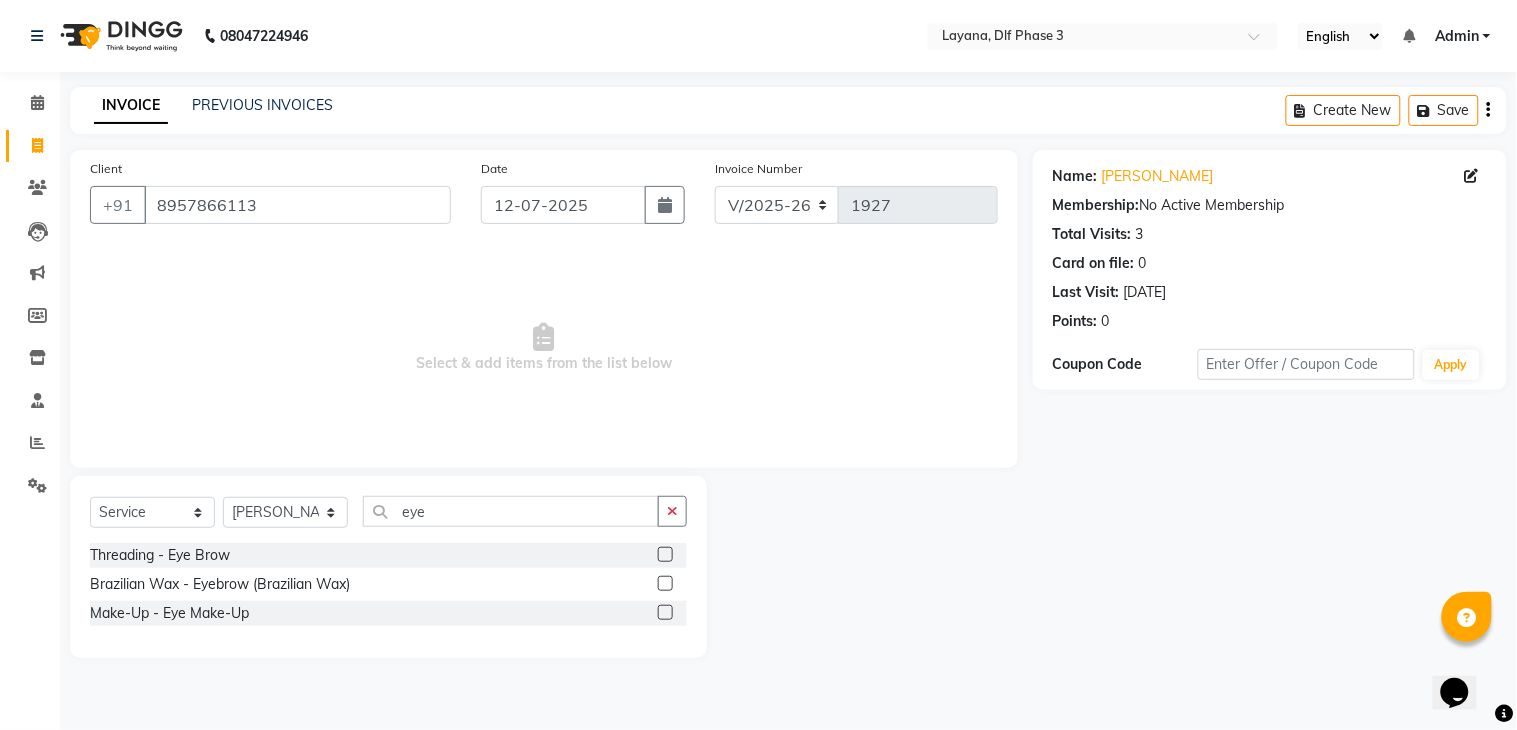 click 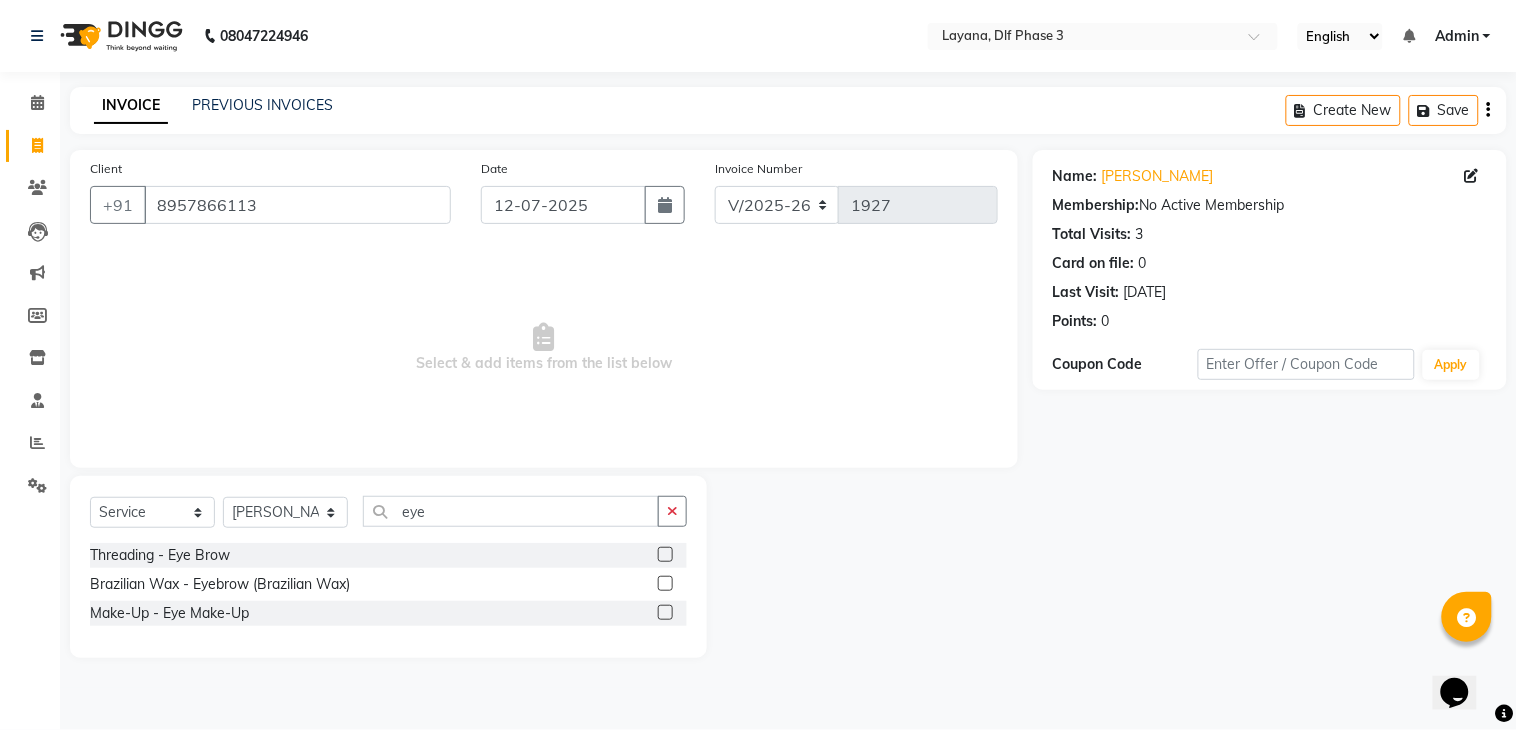 click 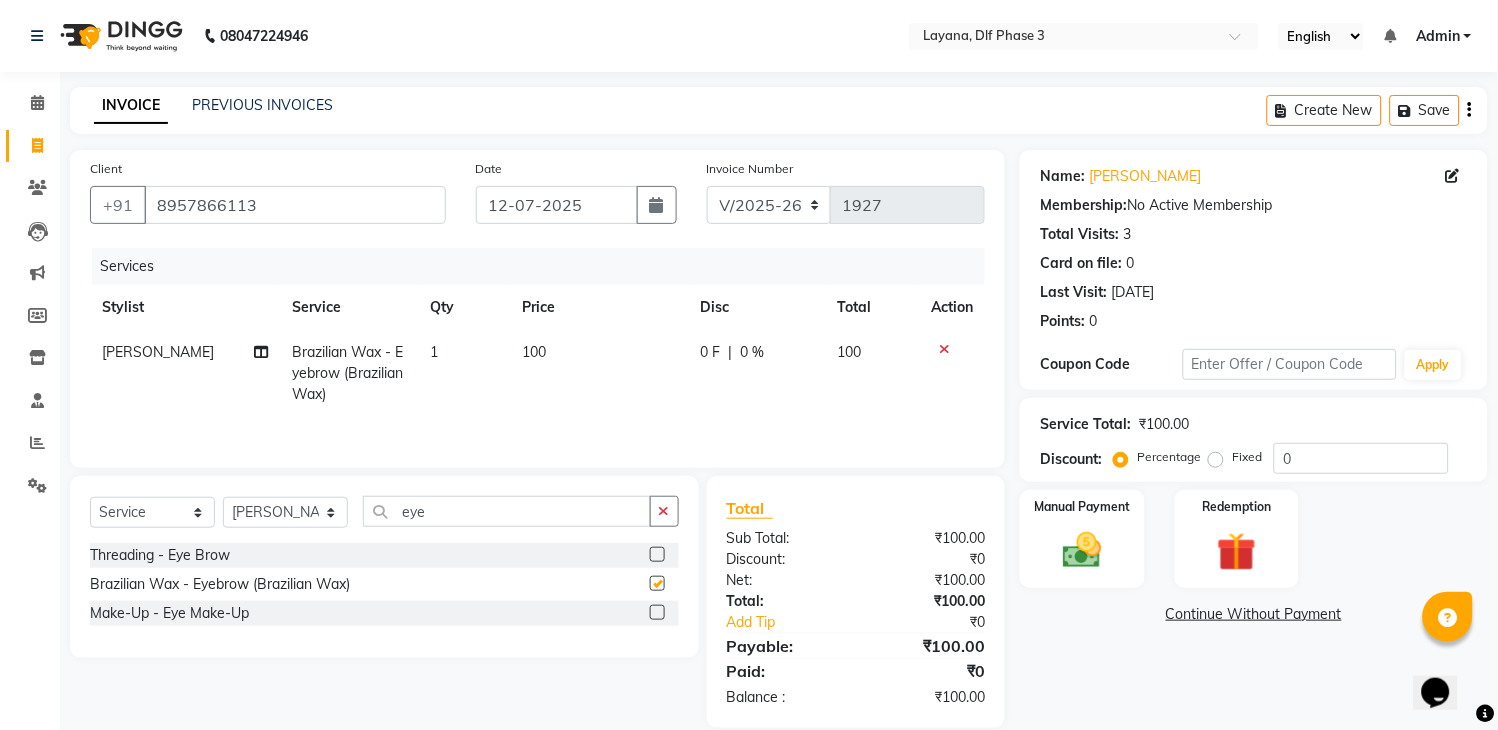 checkbox on "false" 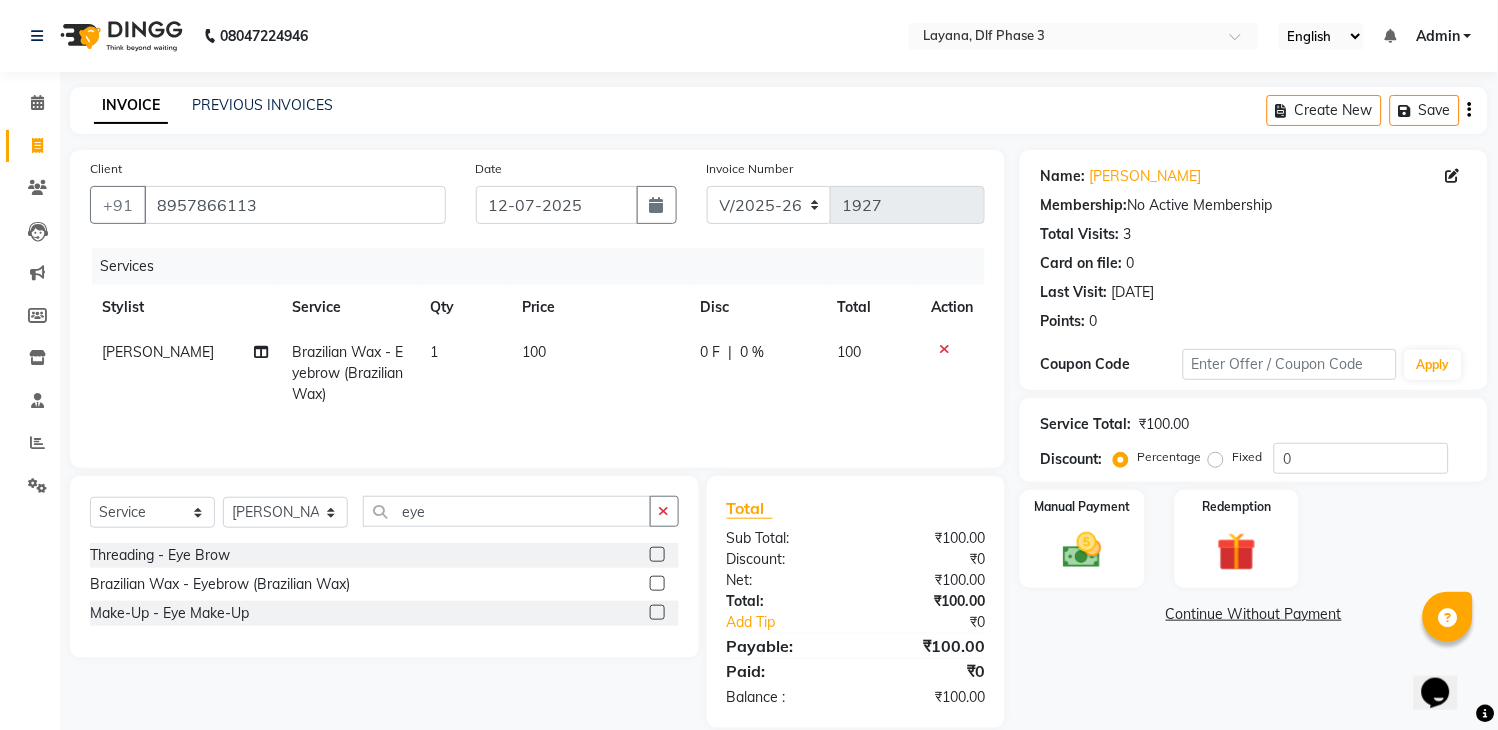 click 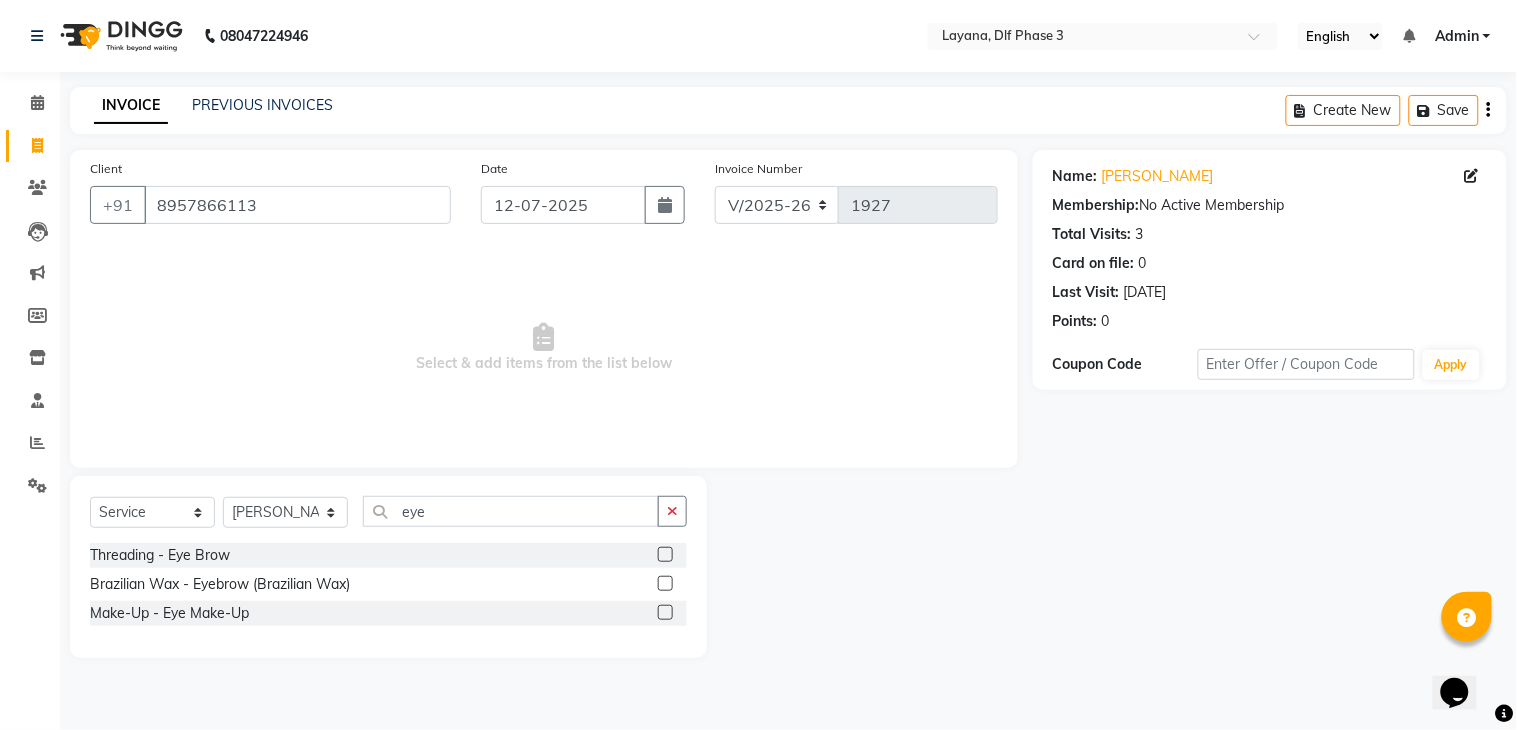 click 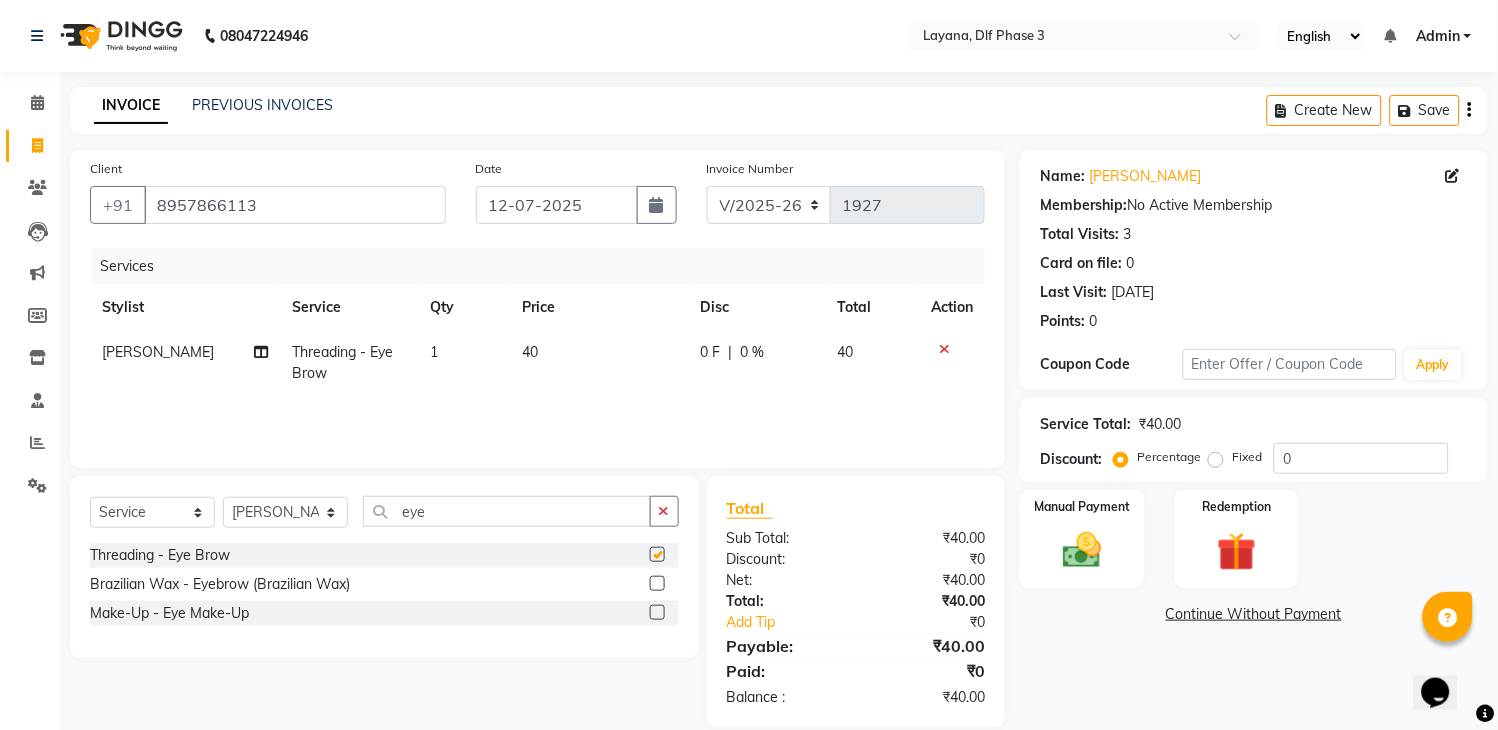 checkbox on "false" 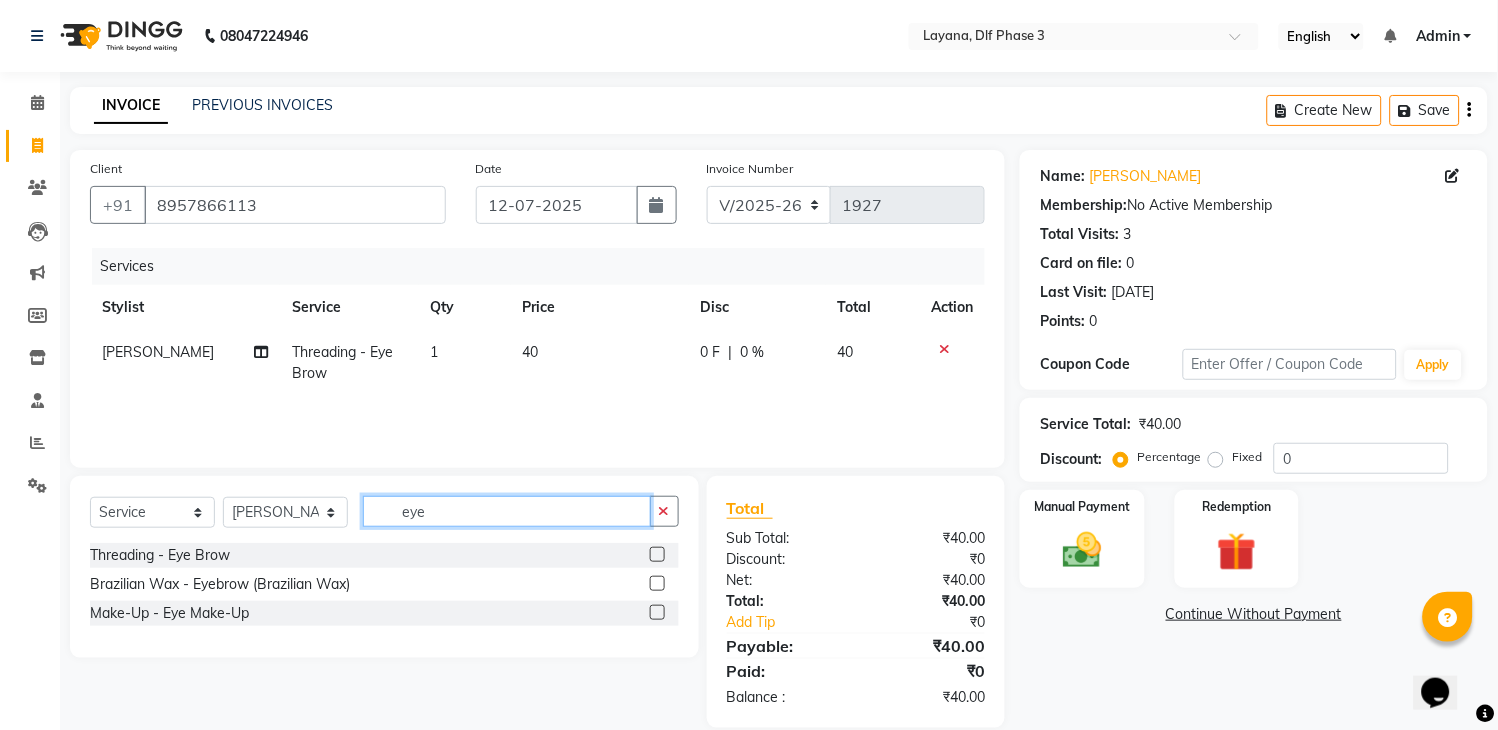 click on "eye" 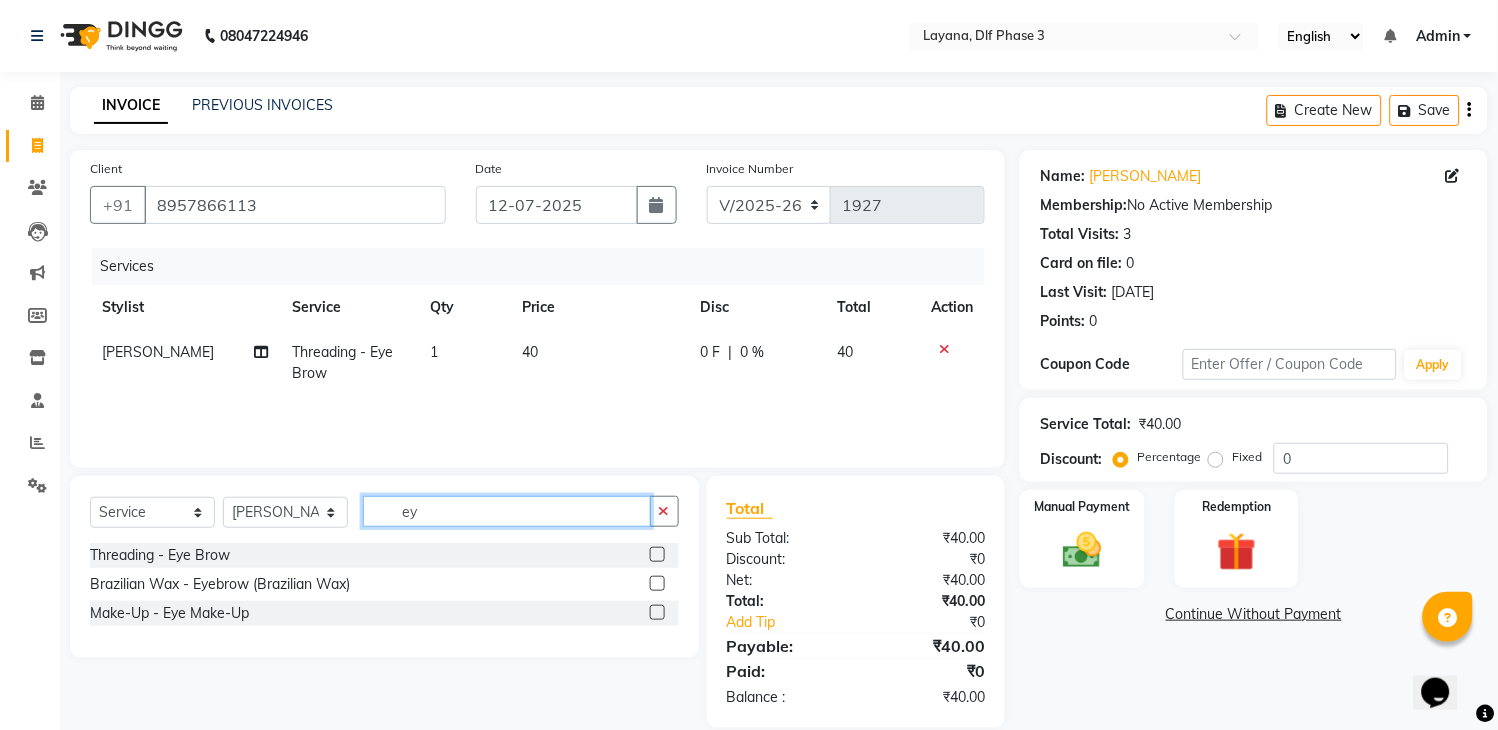 type on "e" 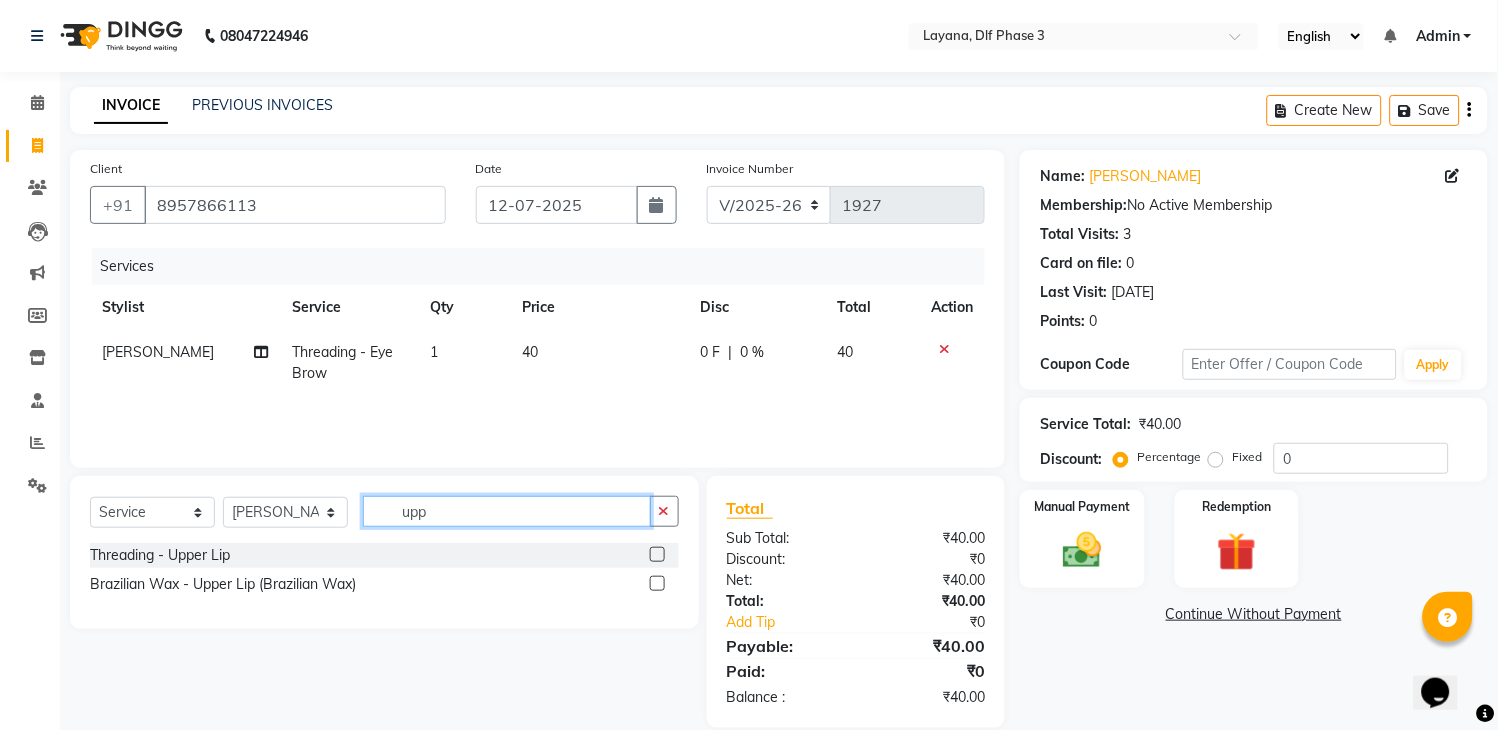 type on "upp" 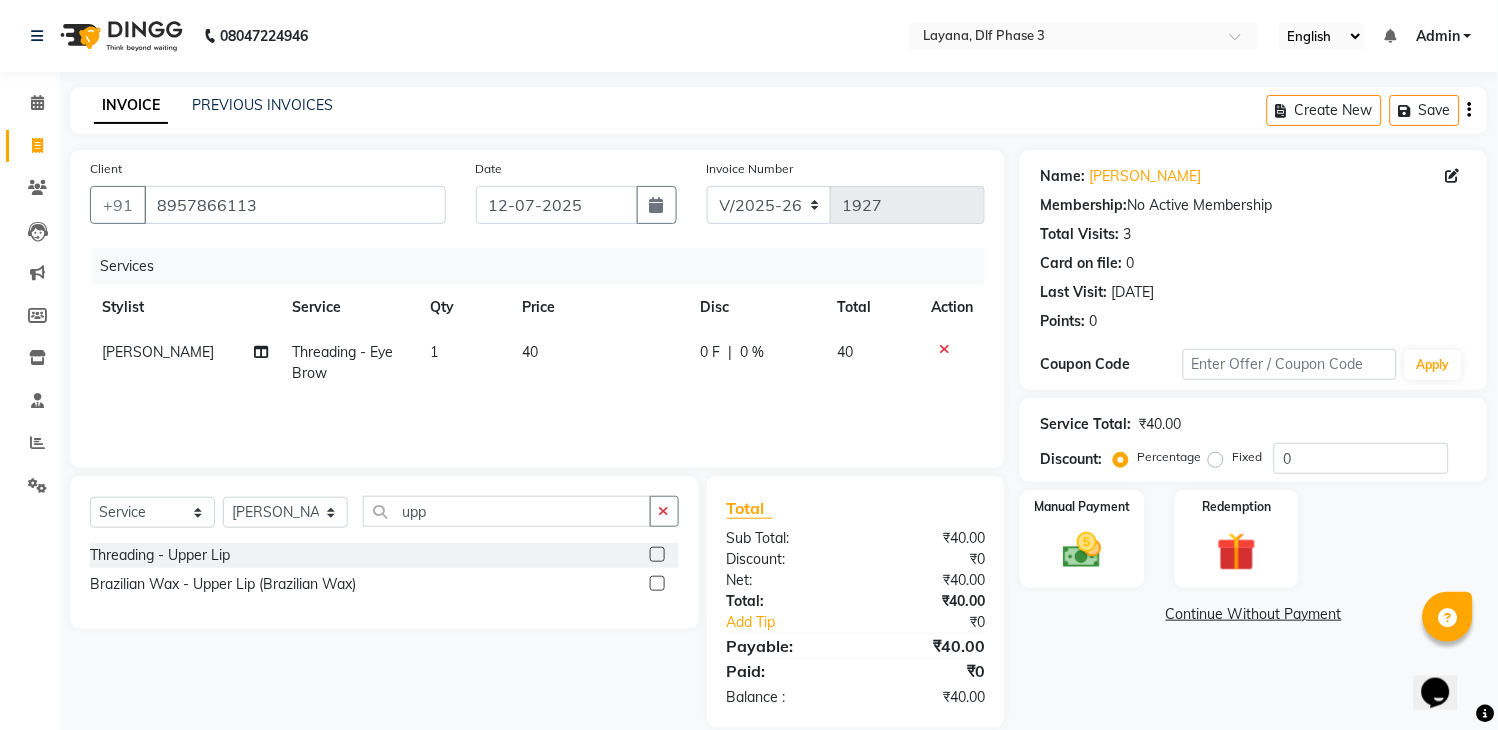 click 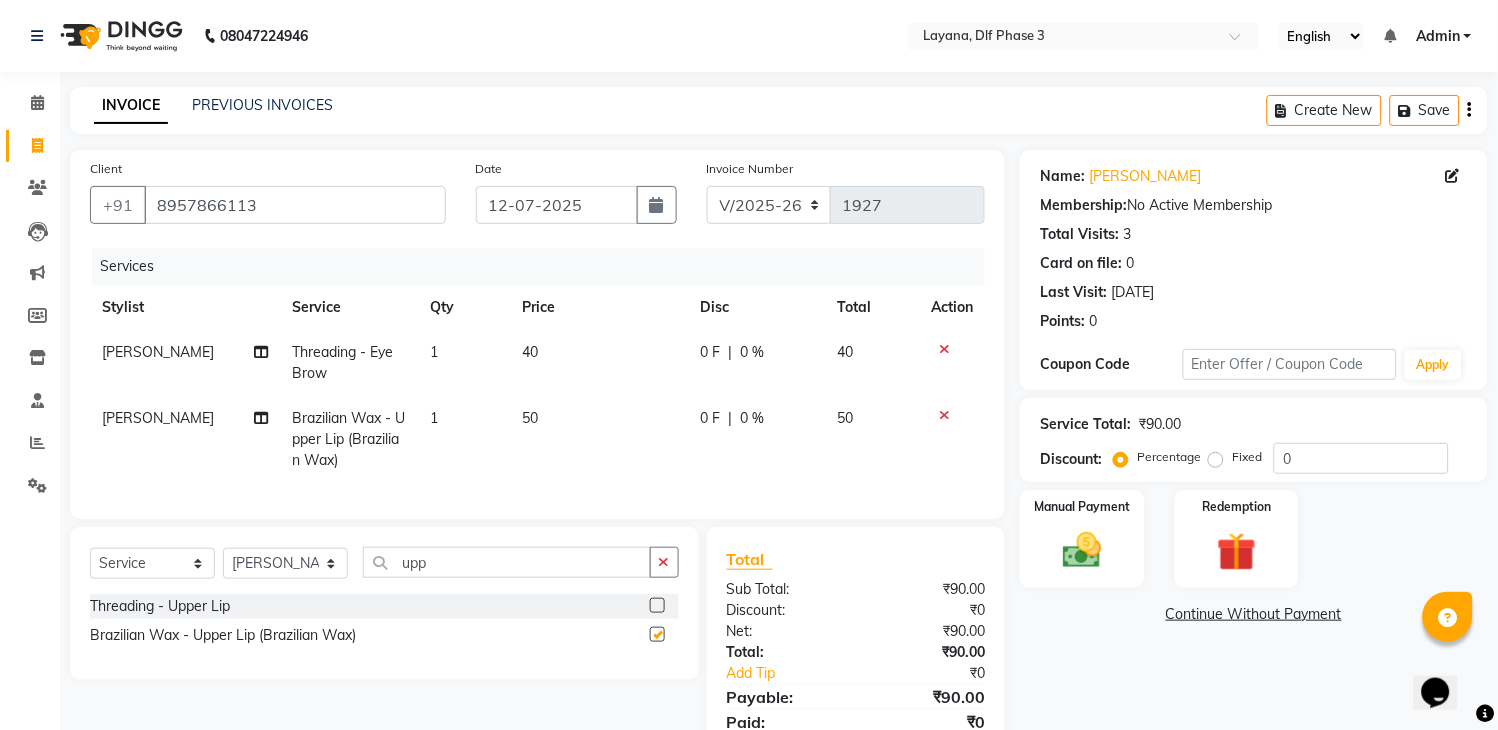checkbox on "false" 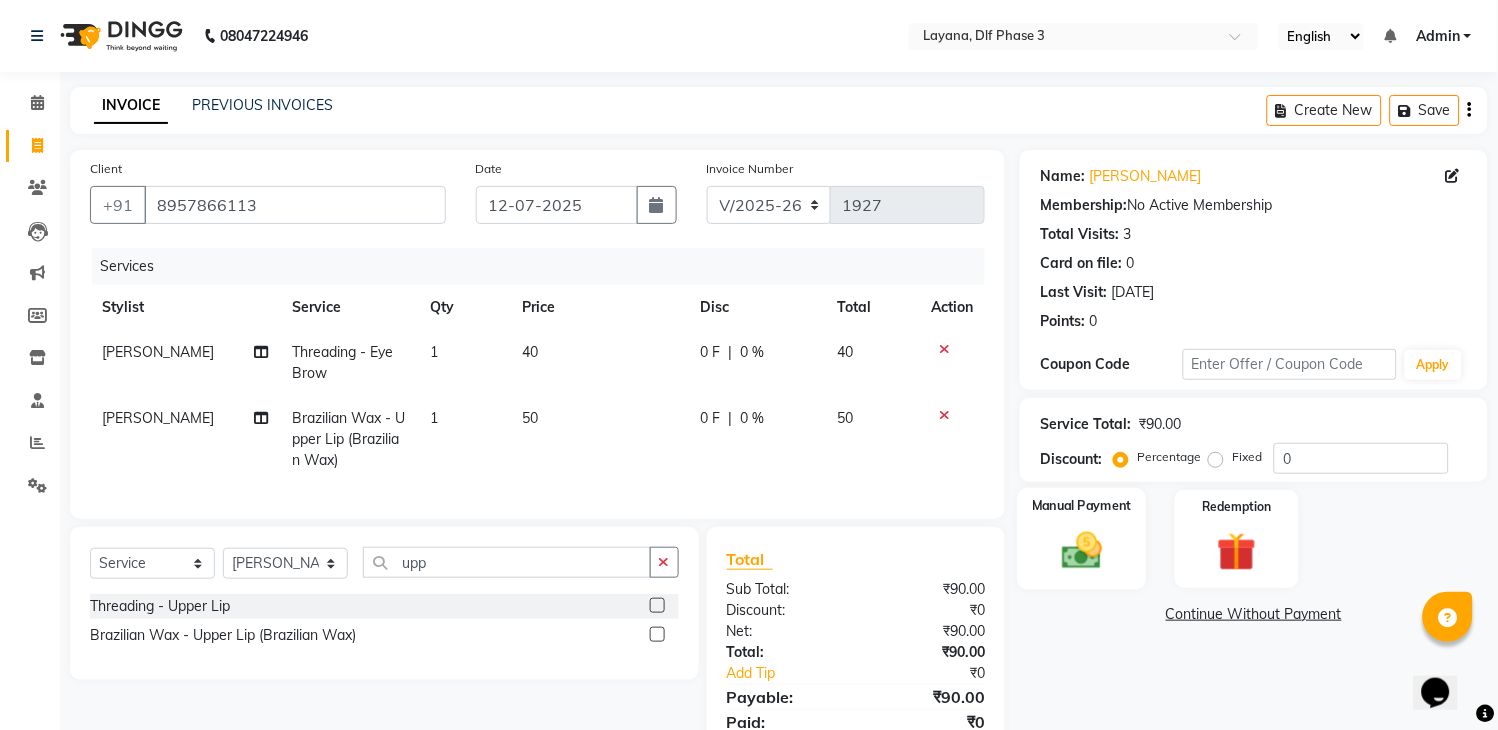 click 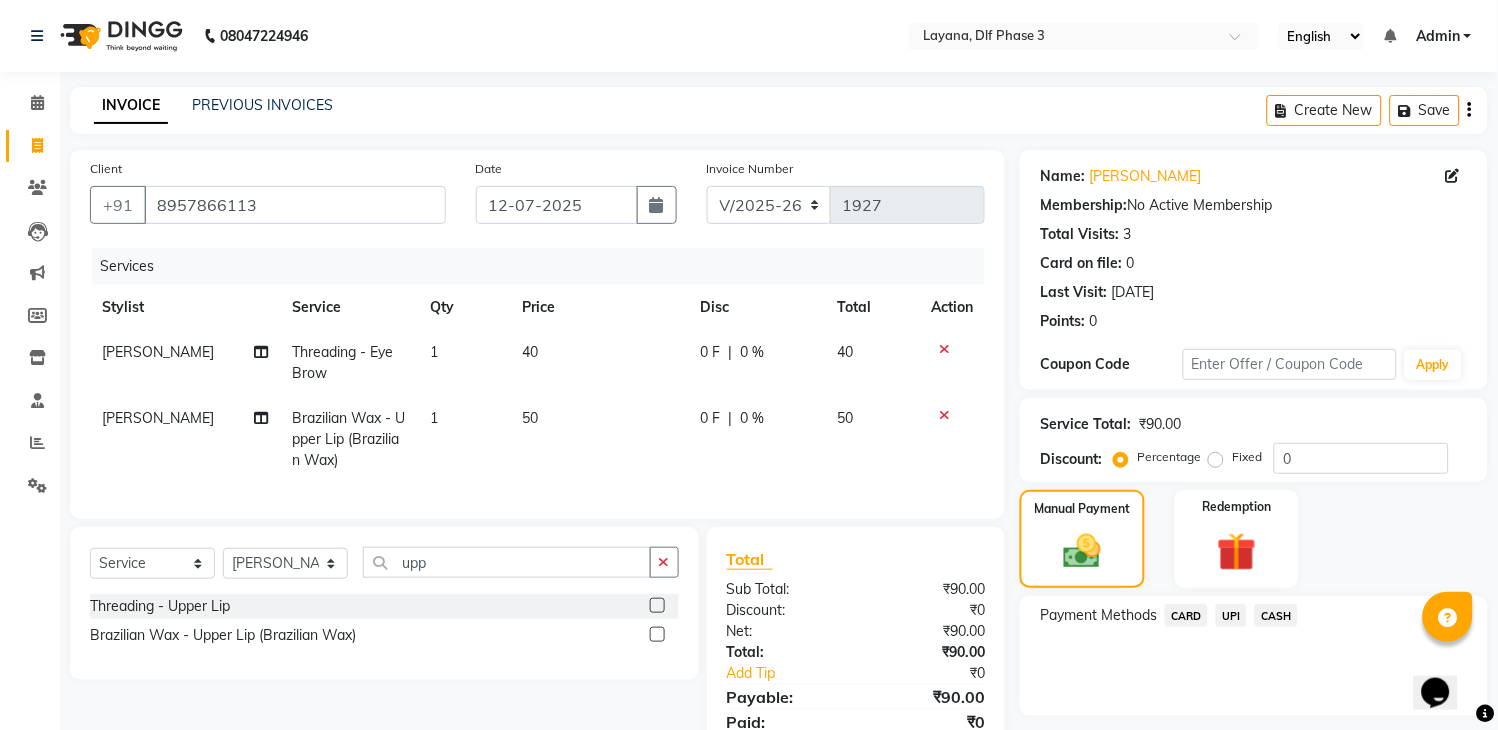 click on "UPI" 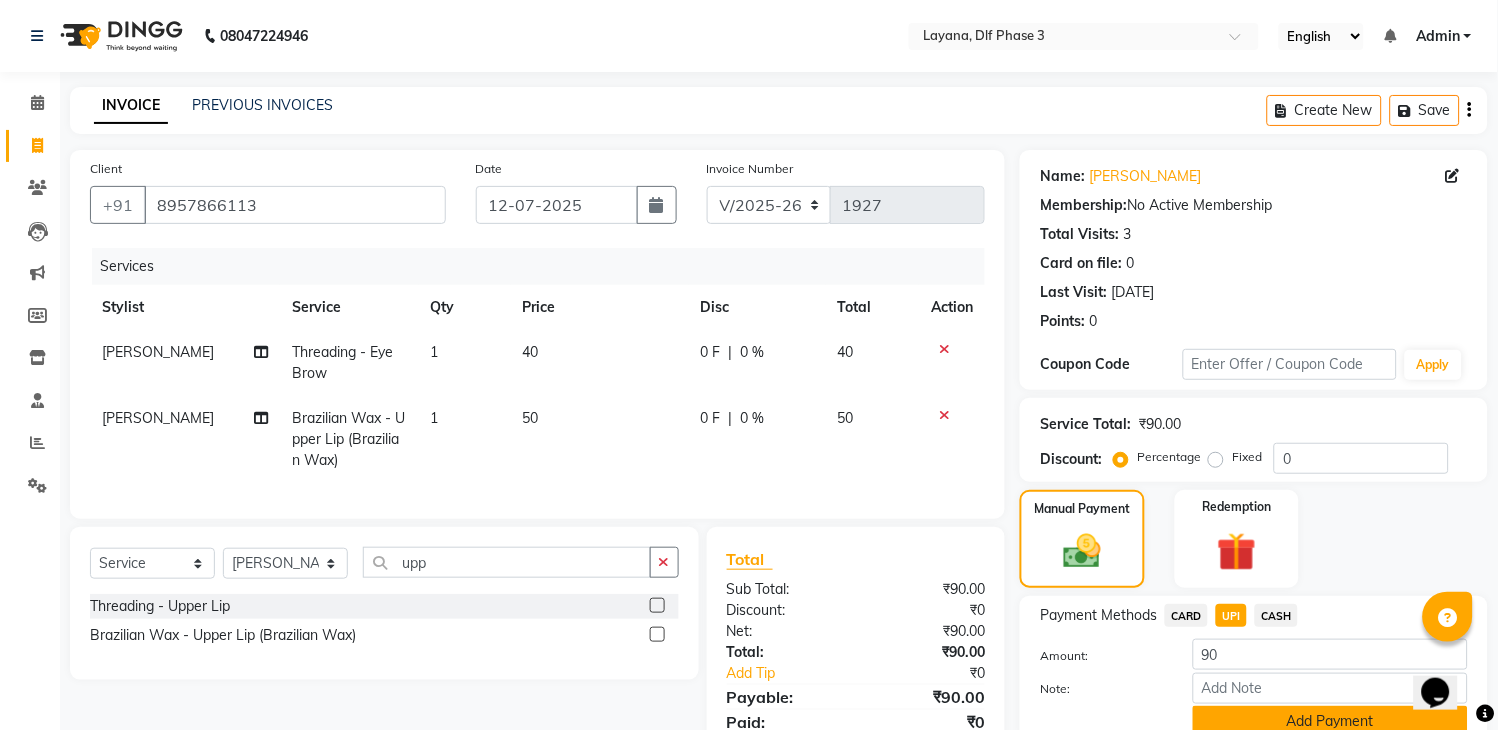 click on "Add Payment" 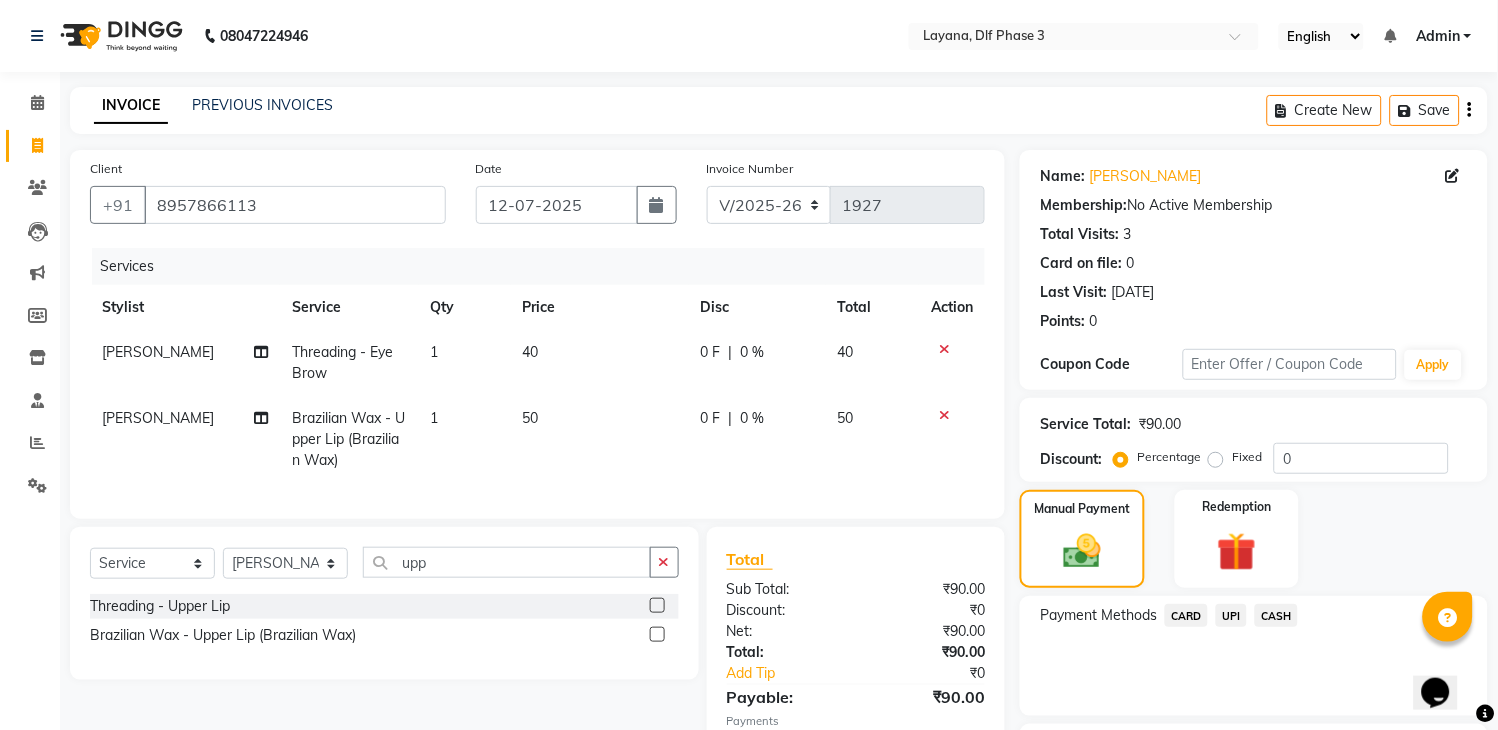 scroll, scrollTop: 170, scrollLeft: 0, axis: vertical 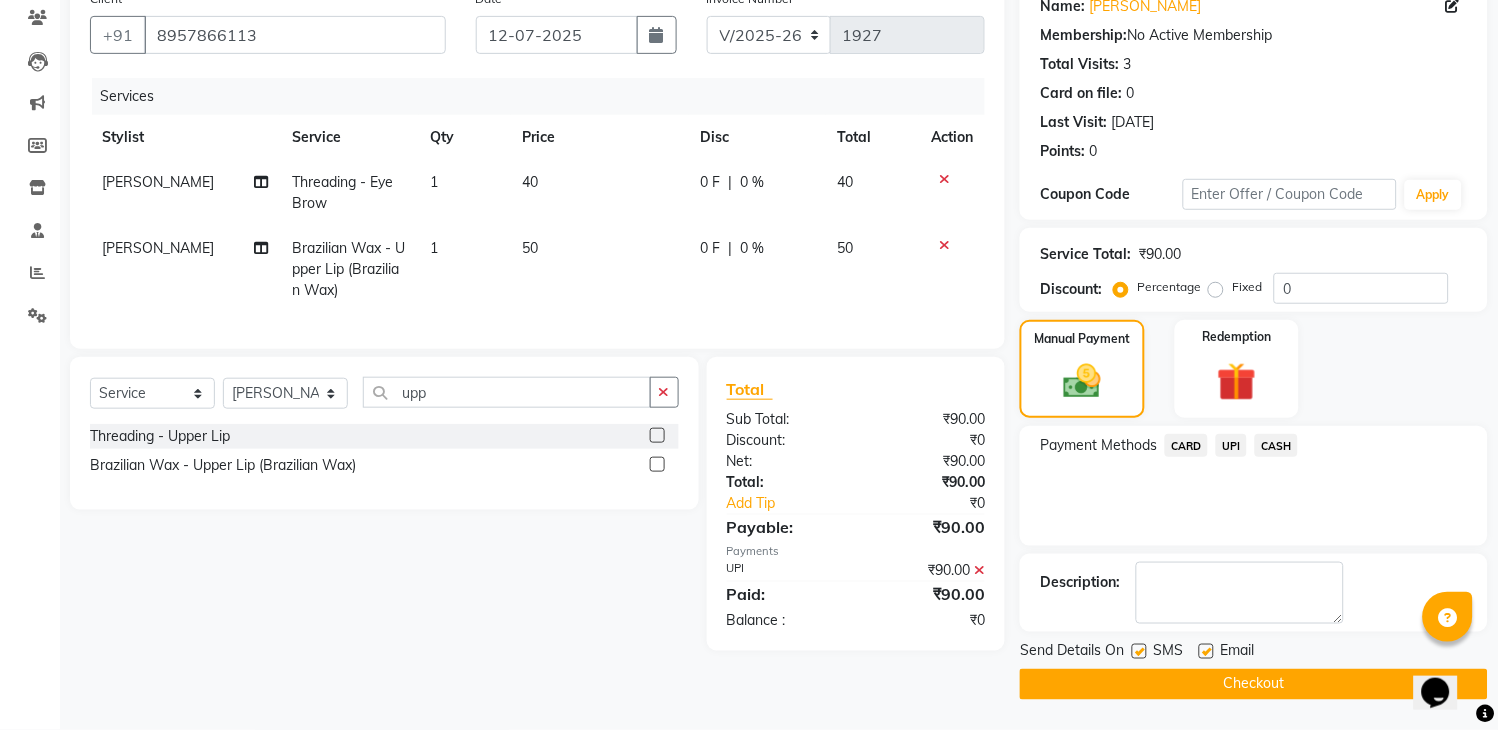 click 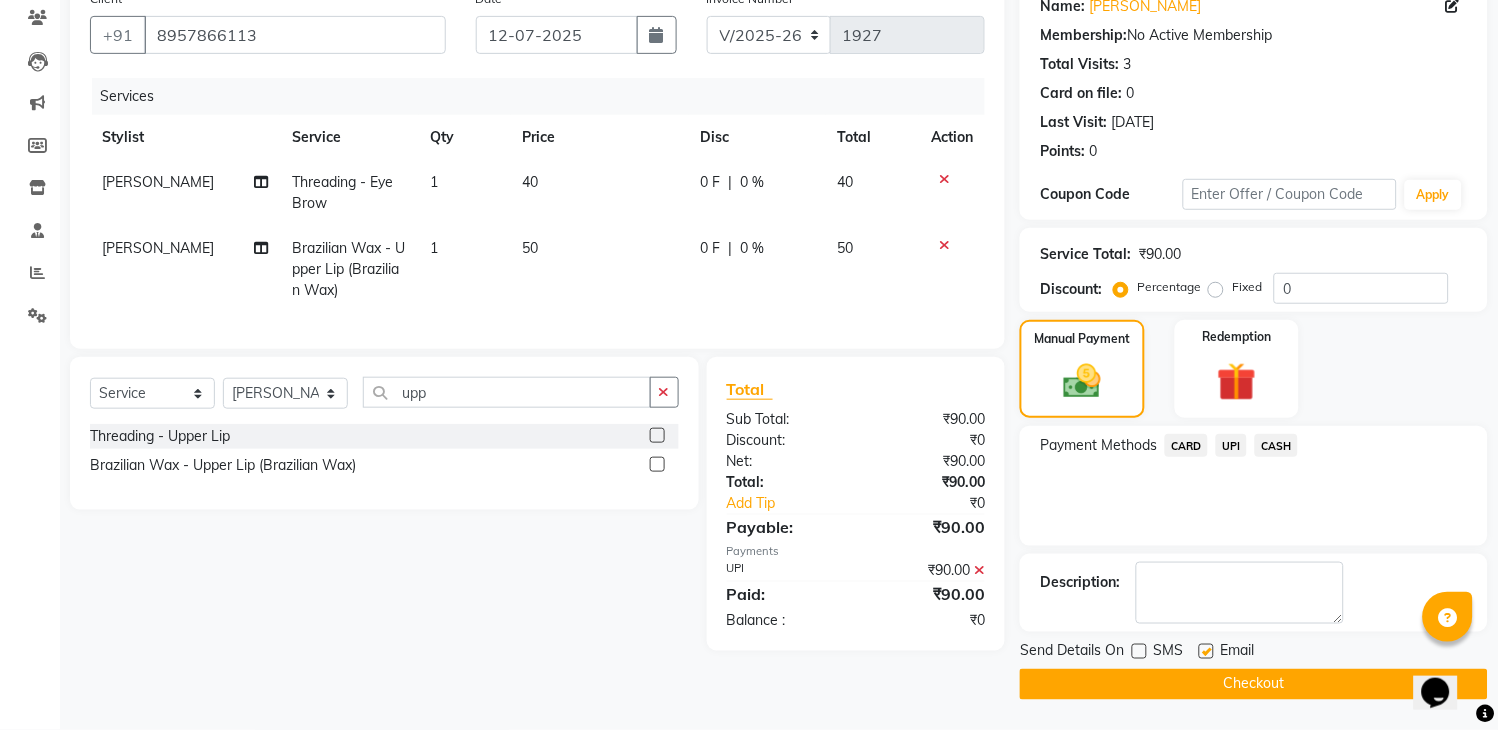 click on "Checkout" 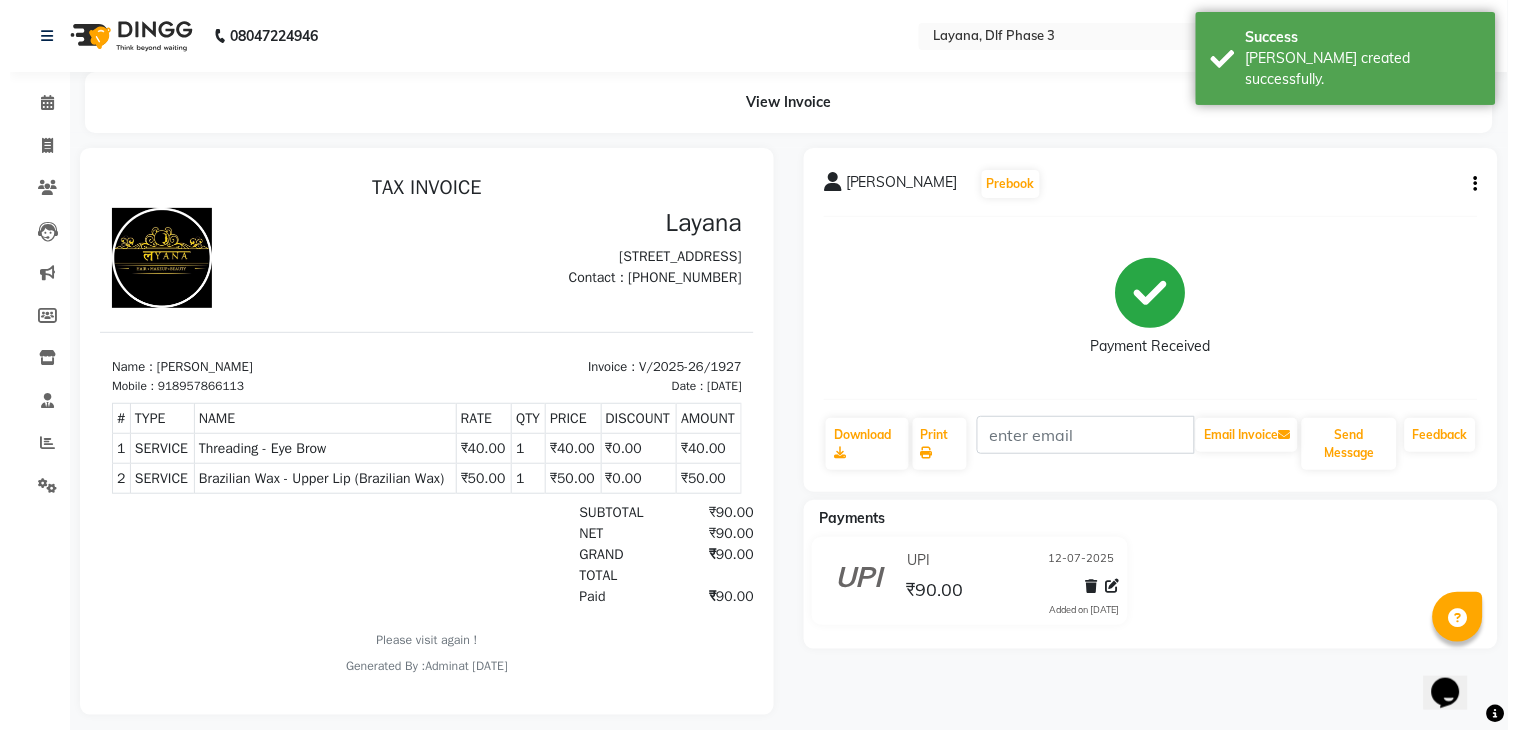 scroll, scrollTop: 0, scrollLeft: 0, axis: both 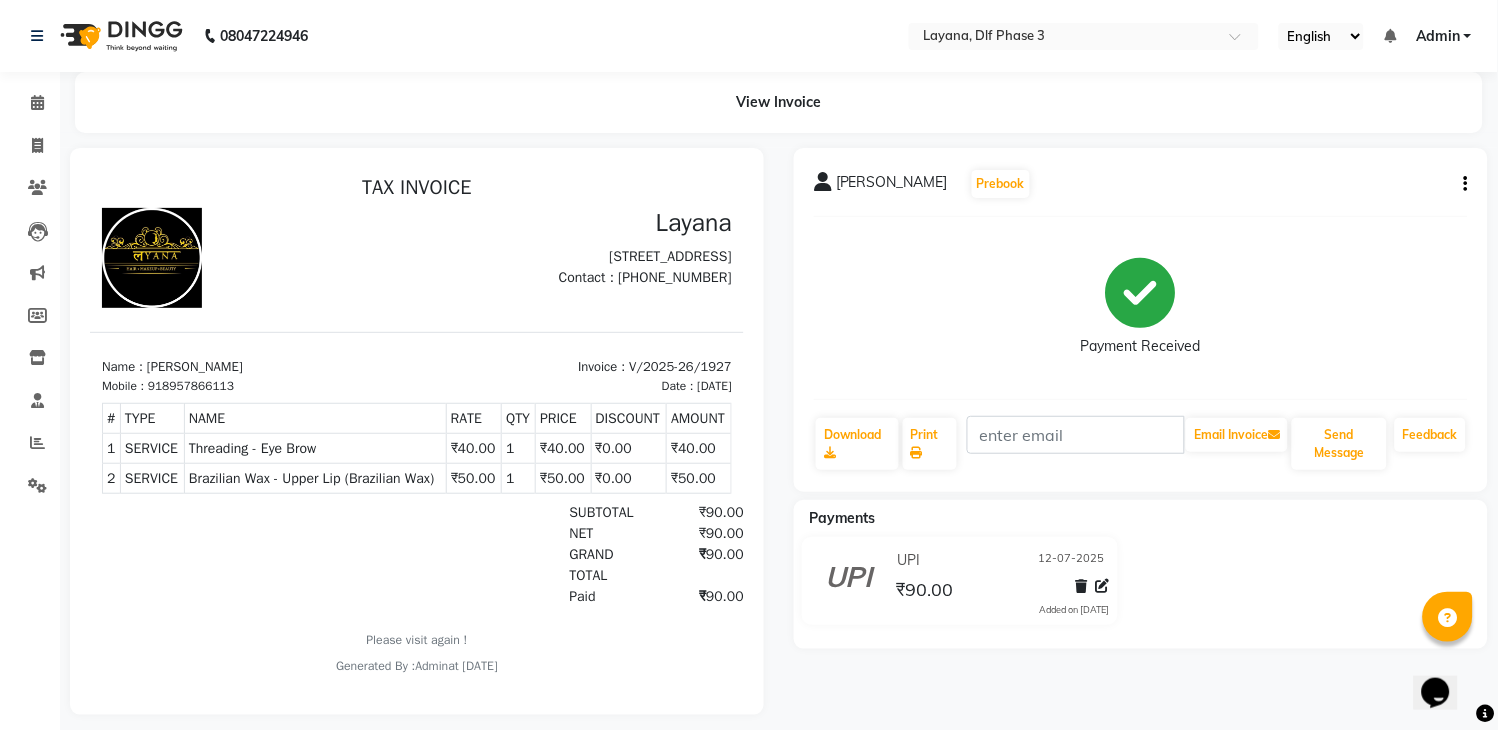 click on "palak gupta   Prebook   Payment Received  Download  Print   Email Invoice   Send Message Feedback  Payments UPI 12-07-2025 ₹90.00  Added on 12-07-2025" 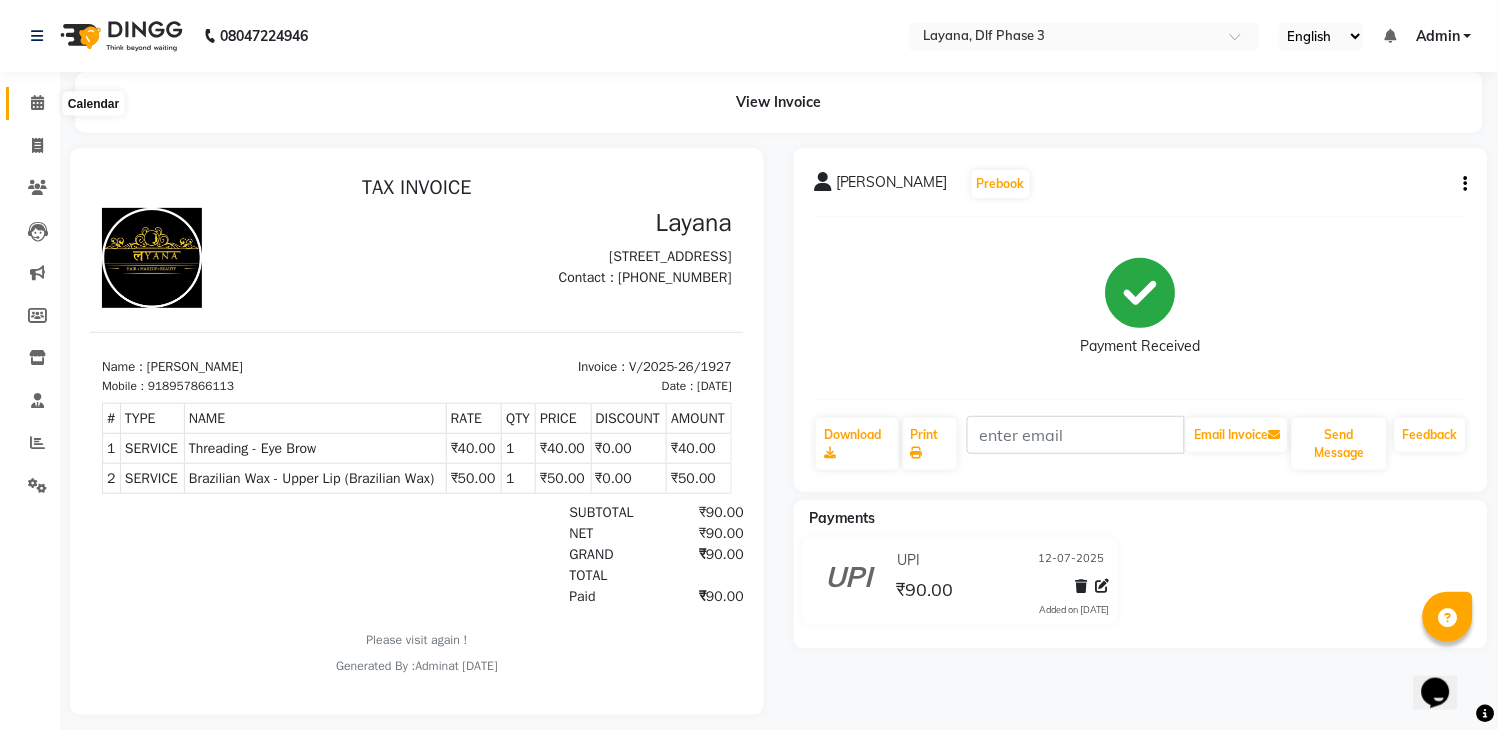 click 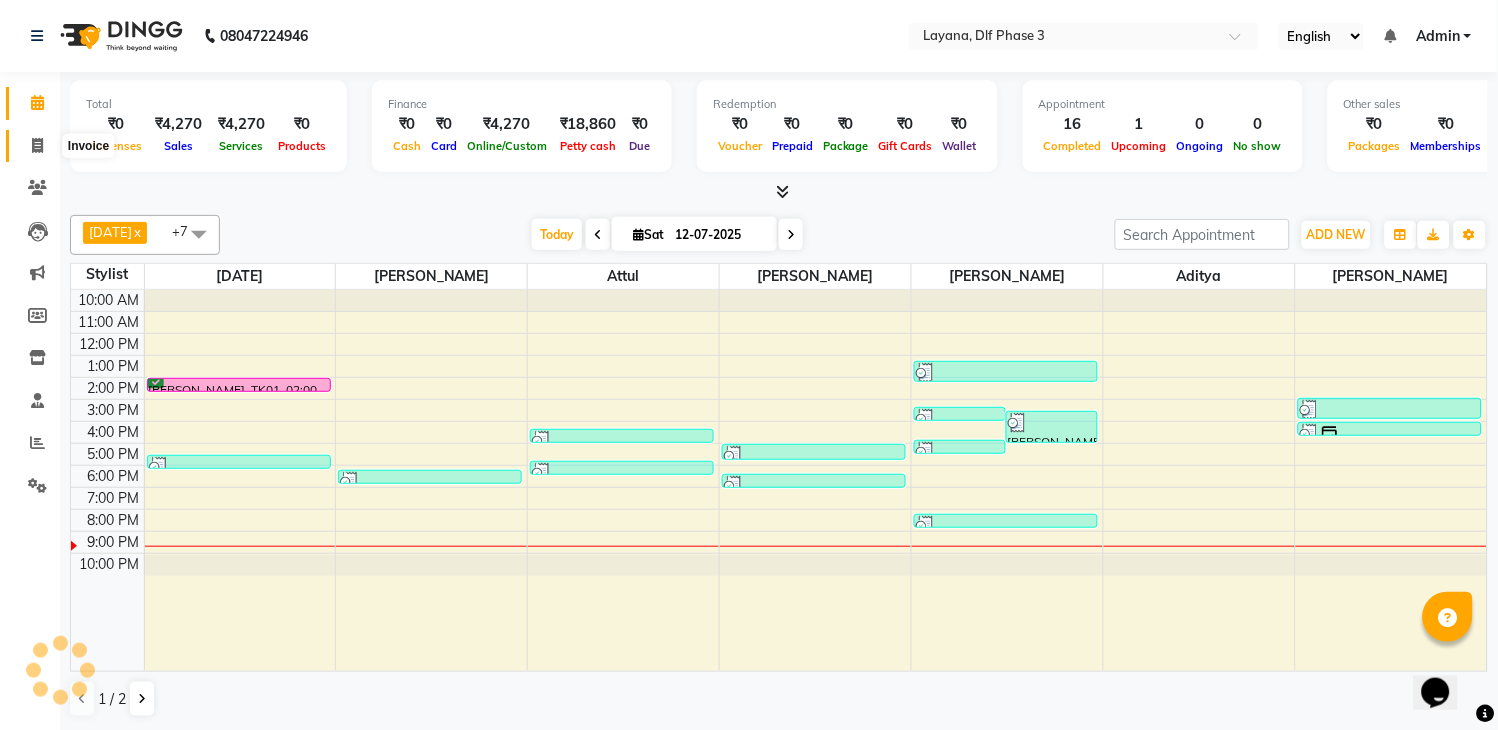 click 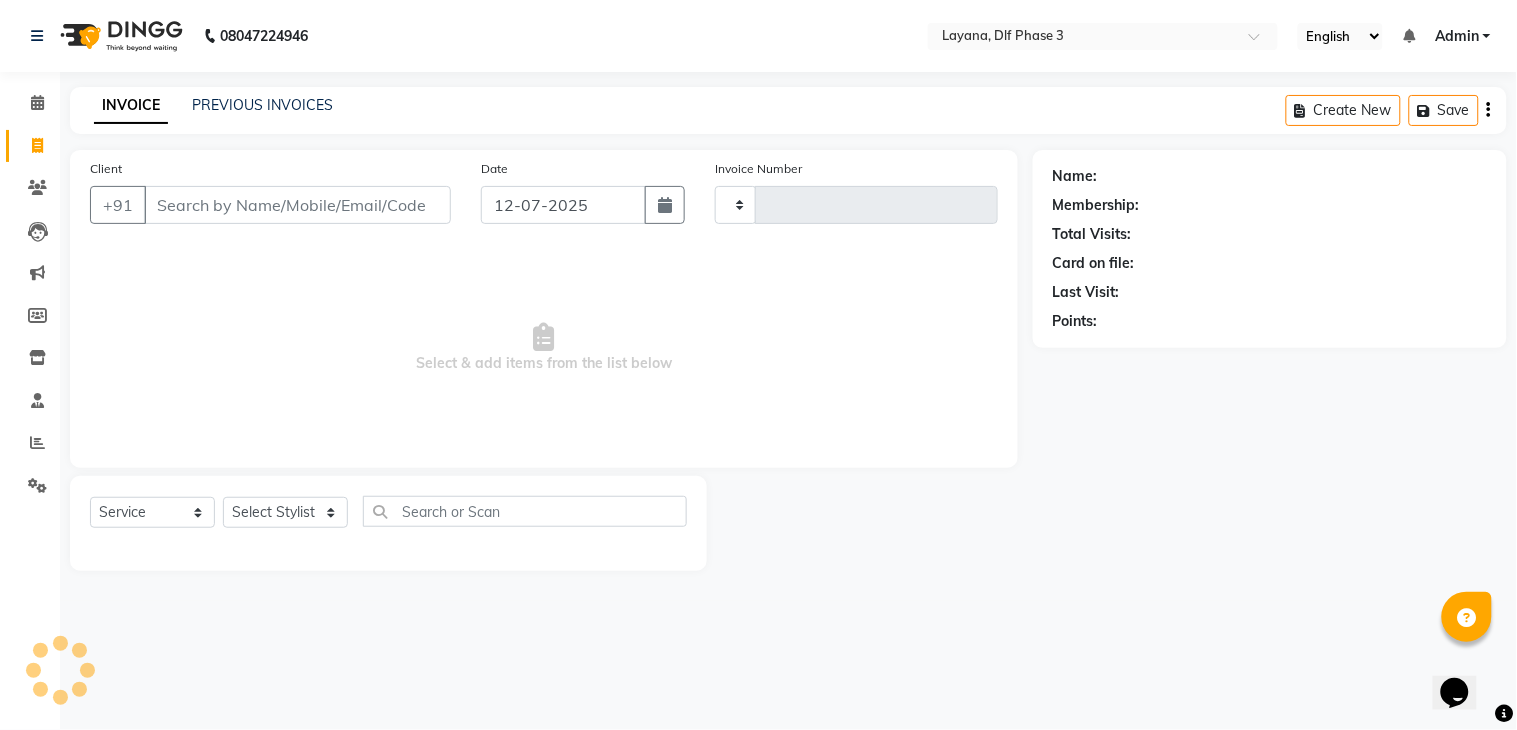 type on "1928" 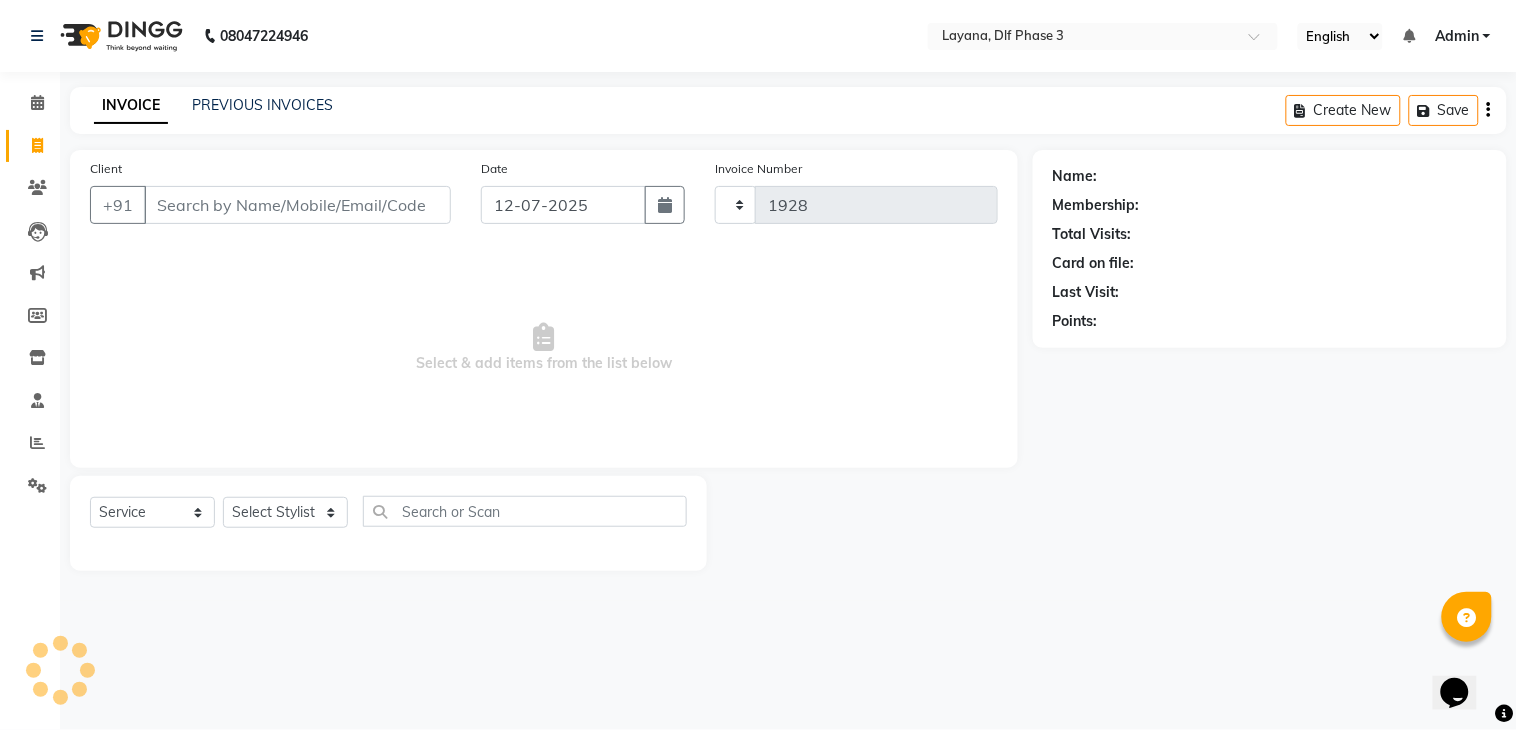 select on "6973" 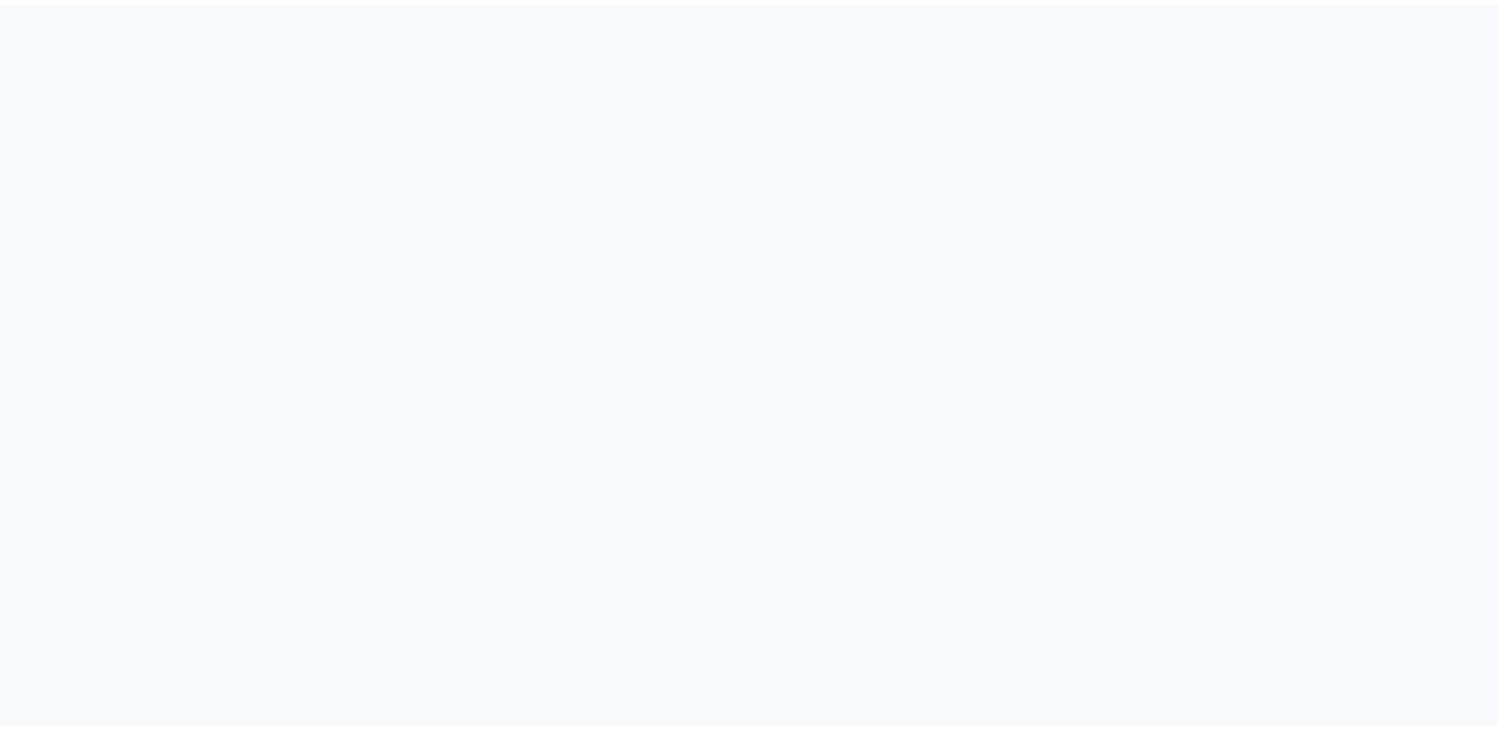 scroll, scrollTop: 0, scrollLeft: 0, axis: both 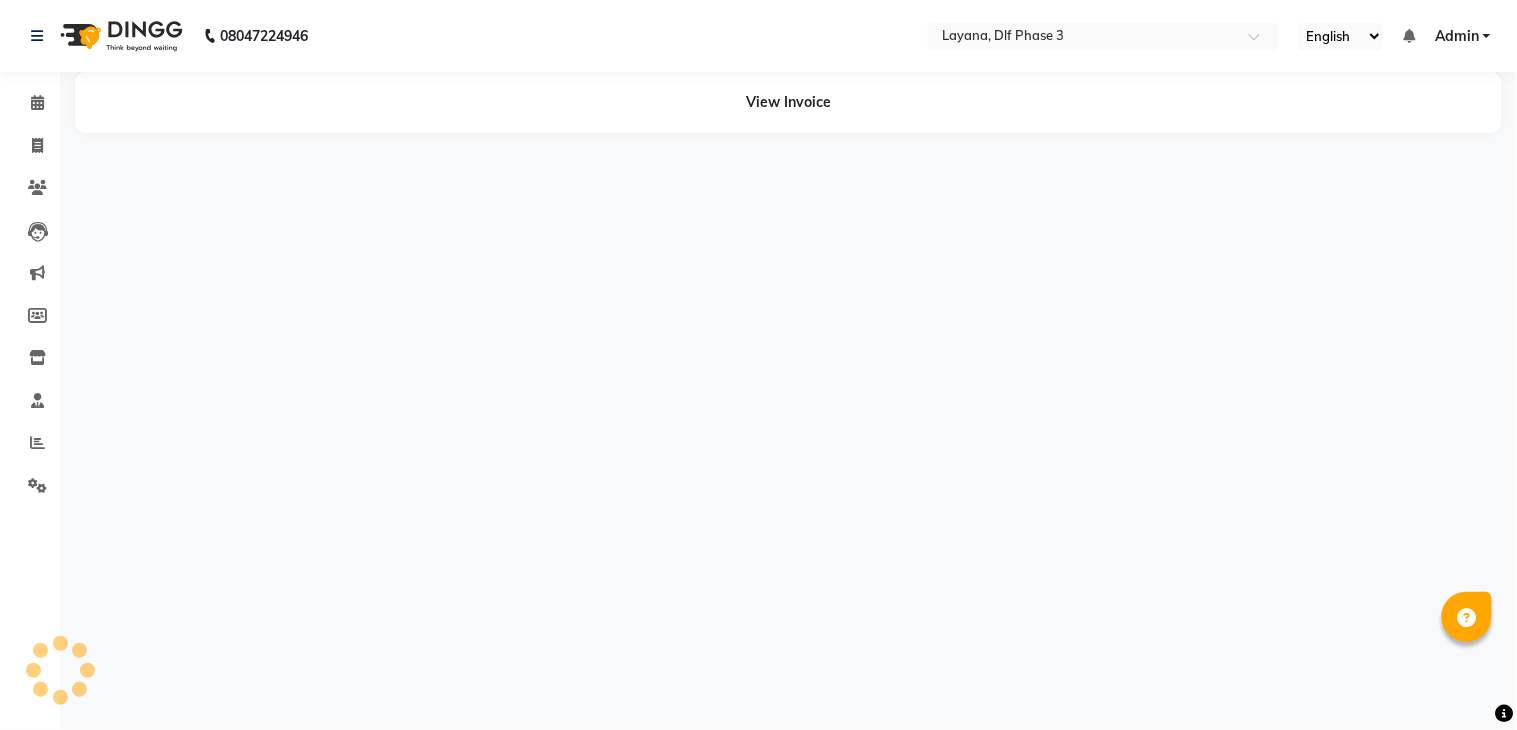 select on "en" 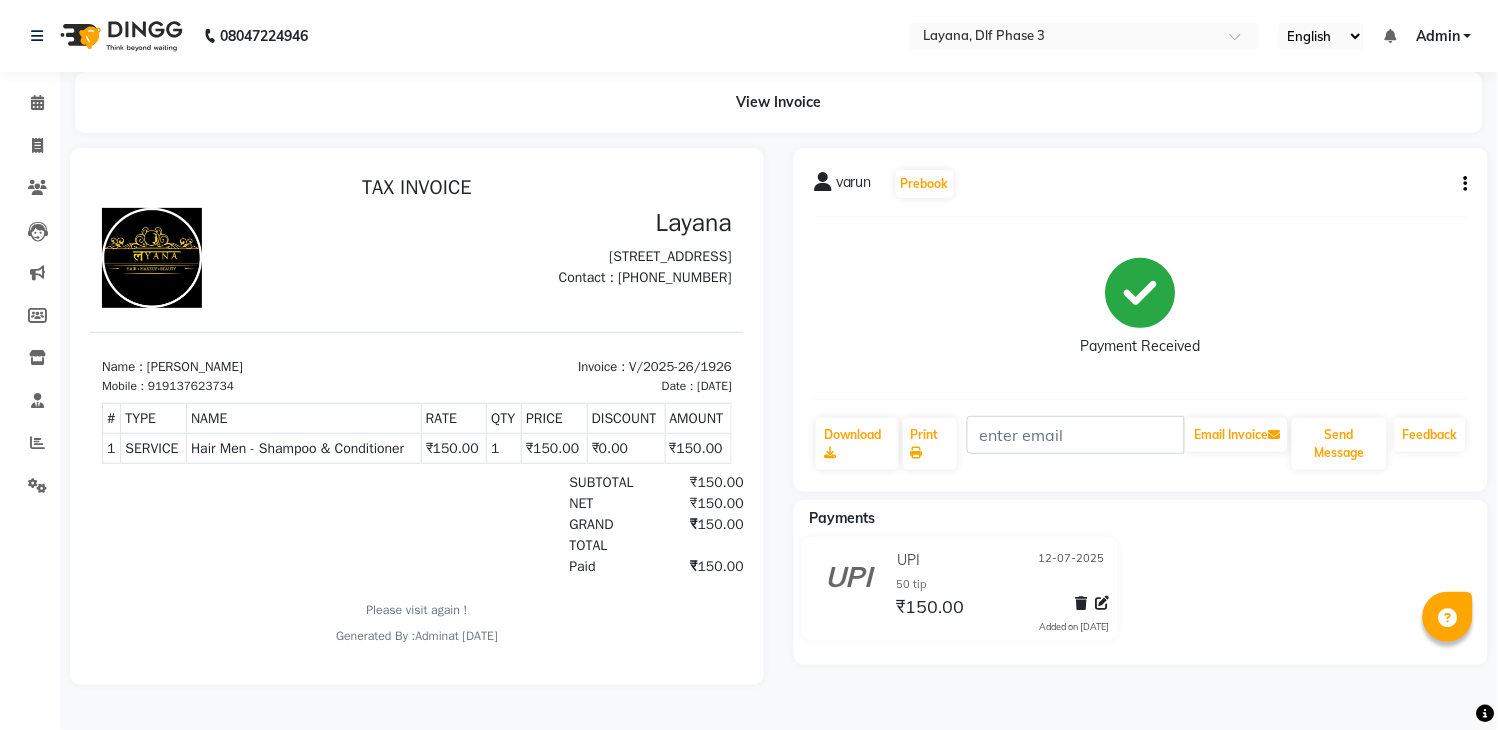 scroll, scrollTop: 0, scrollLeft: 0, axis: both 